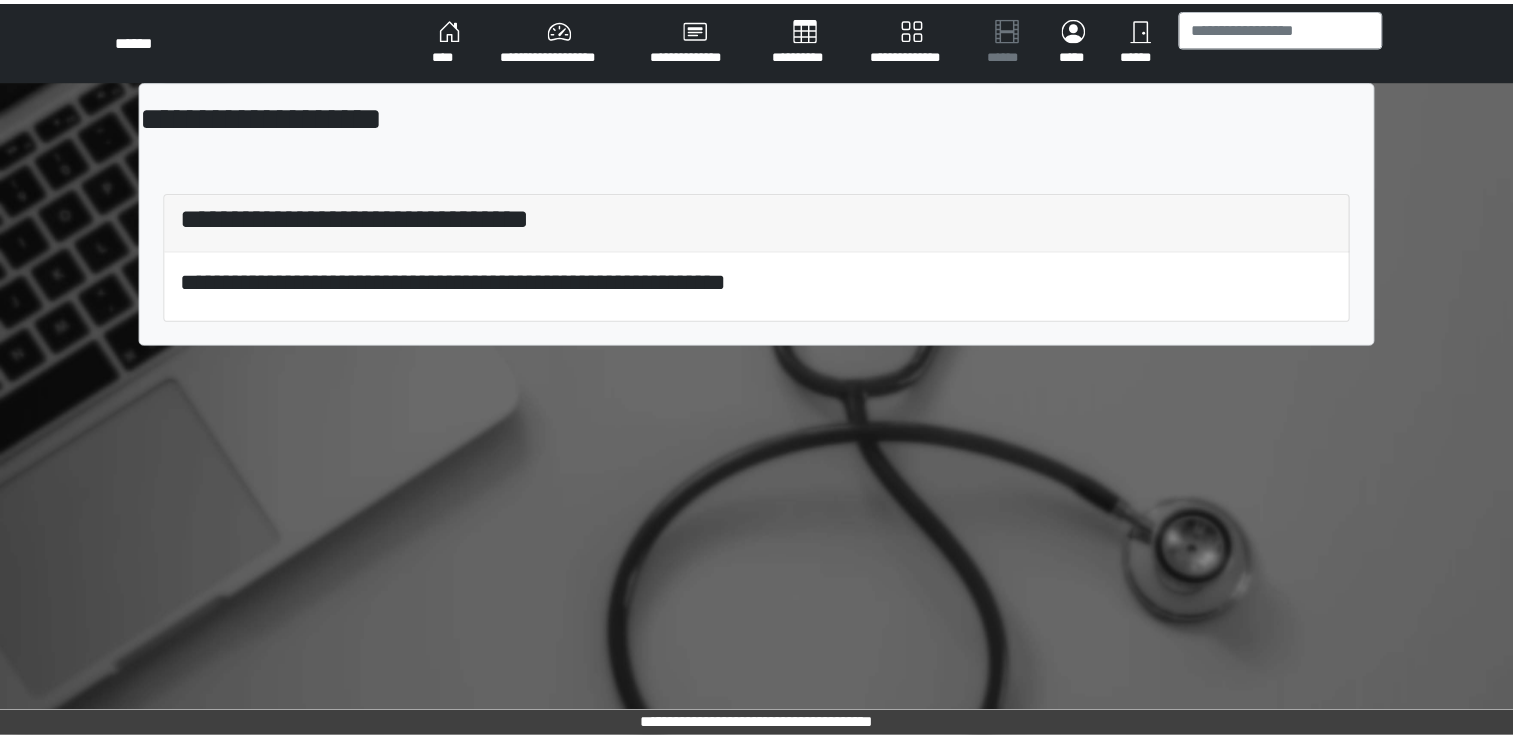 scroll, scrollTop: 0, scrollLeft: 0, axis: both 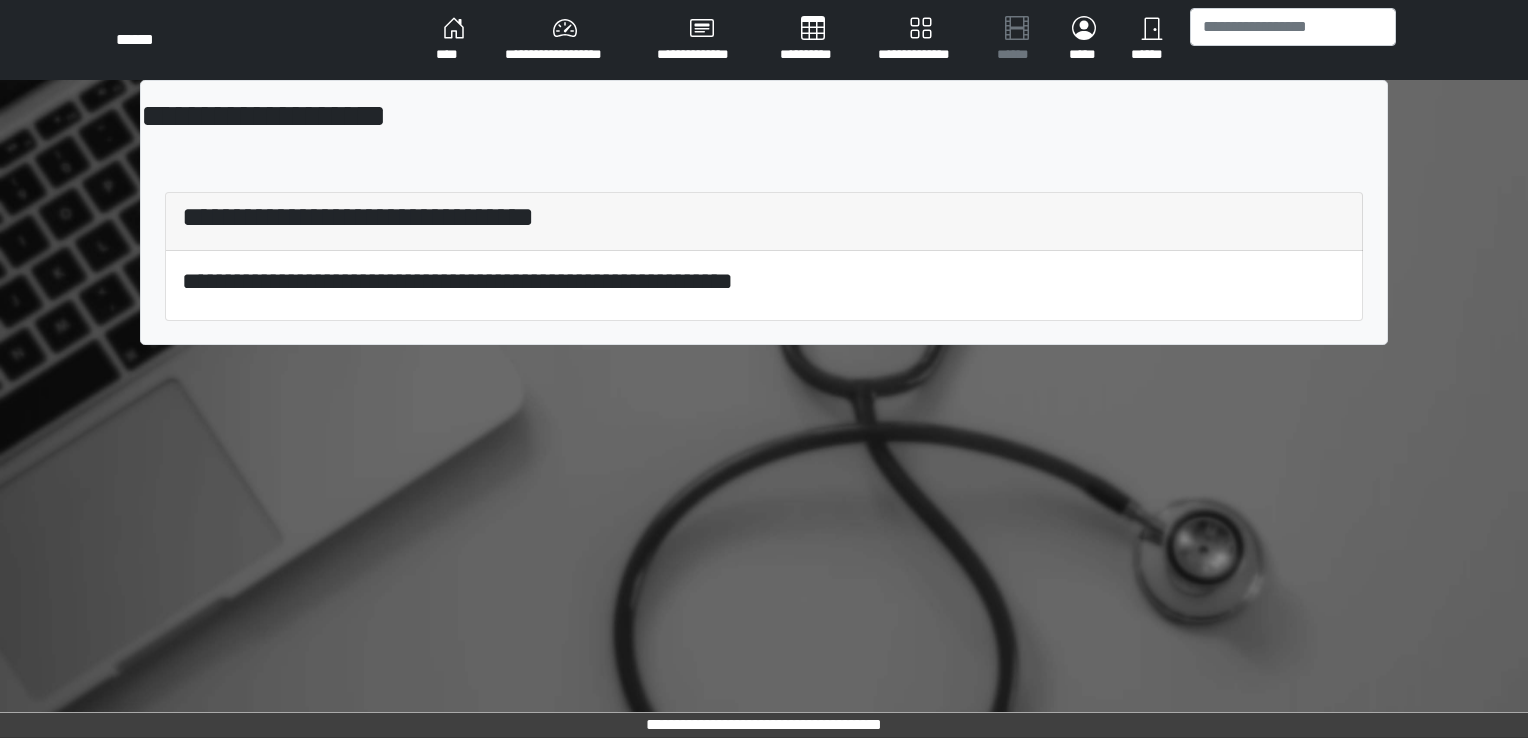 click on "****" at bounding box center (454, 40) 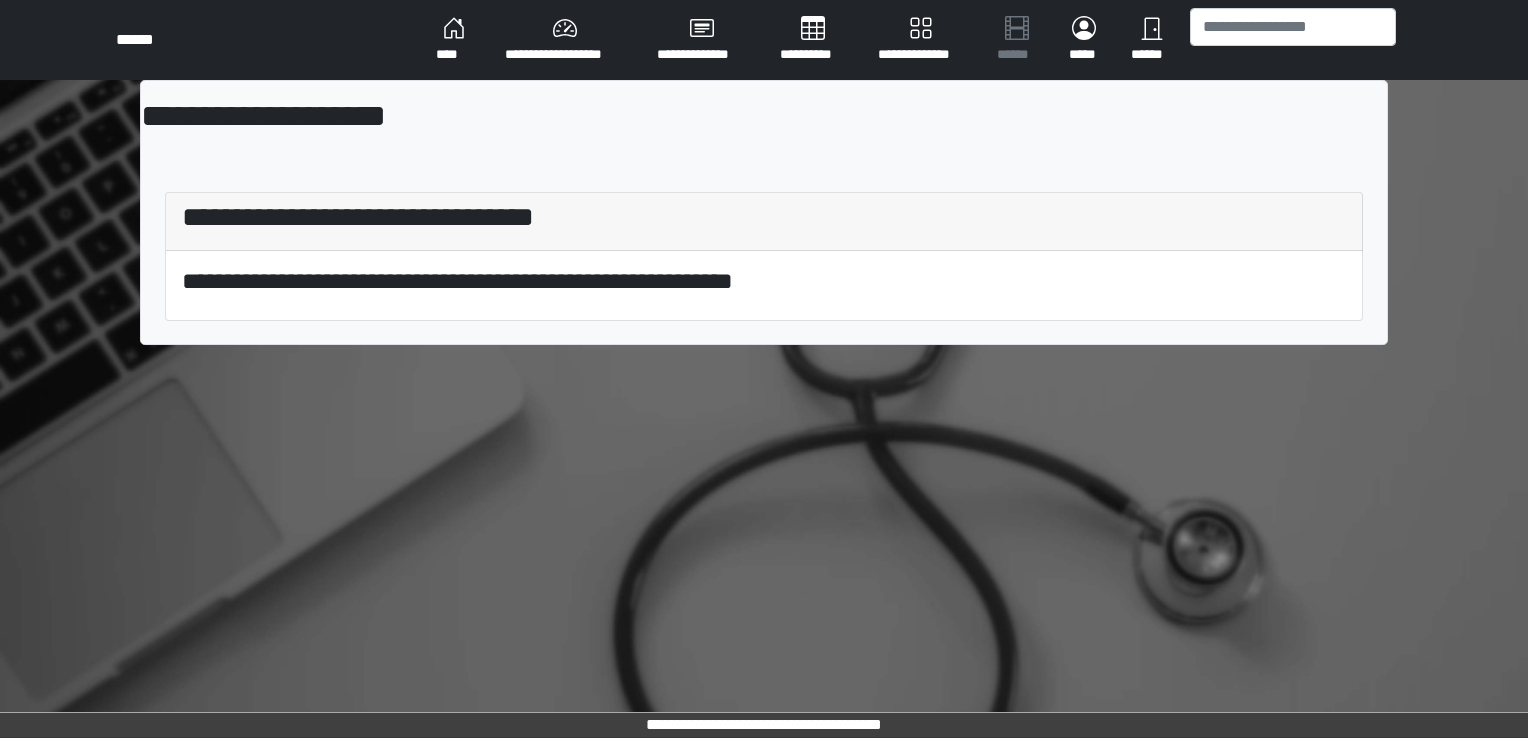 click on "**********" at bounding box center (565, 40) 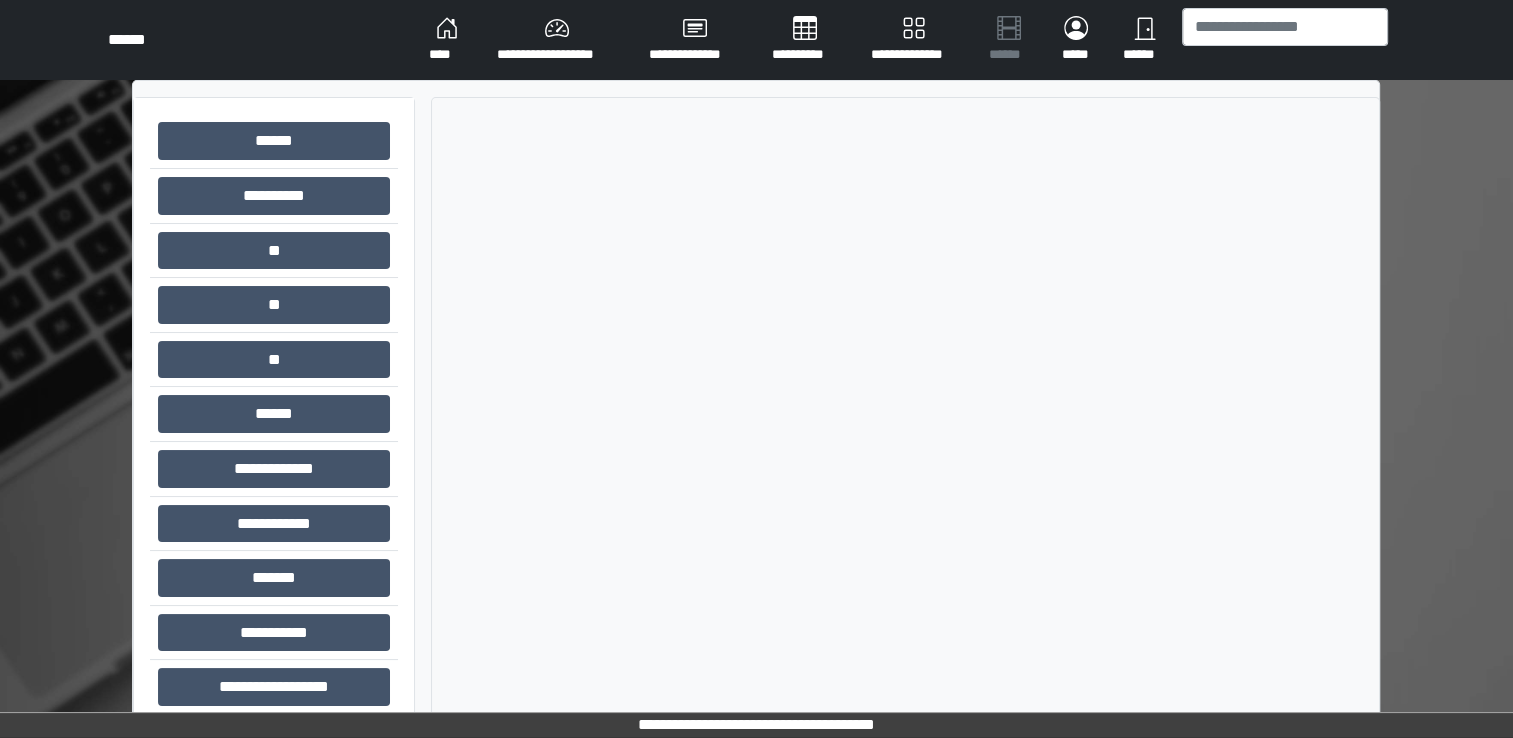 click on "****" at bounding box center [447, 40] 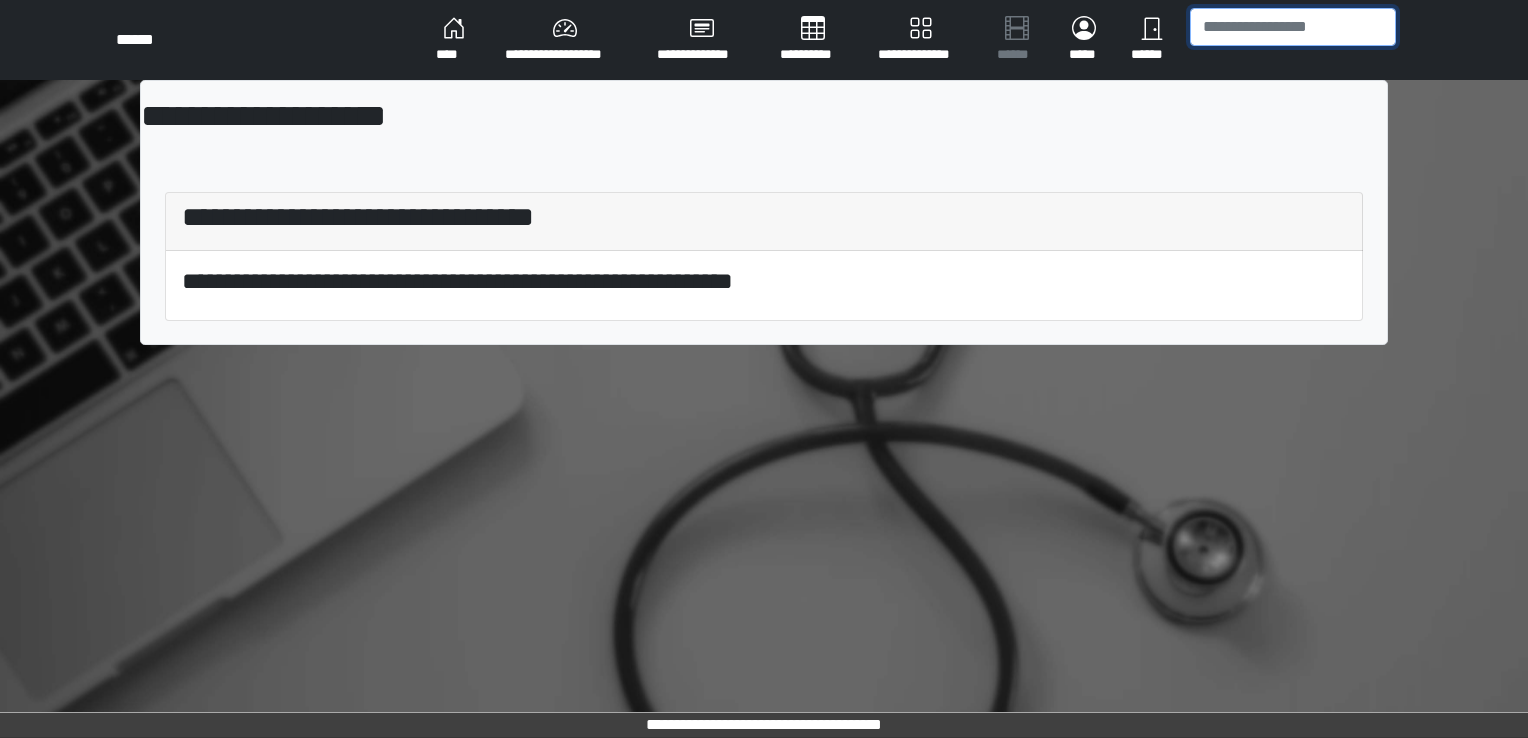 click at bounding box center (1293, 27) 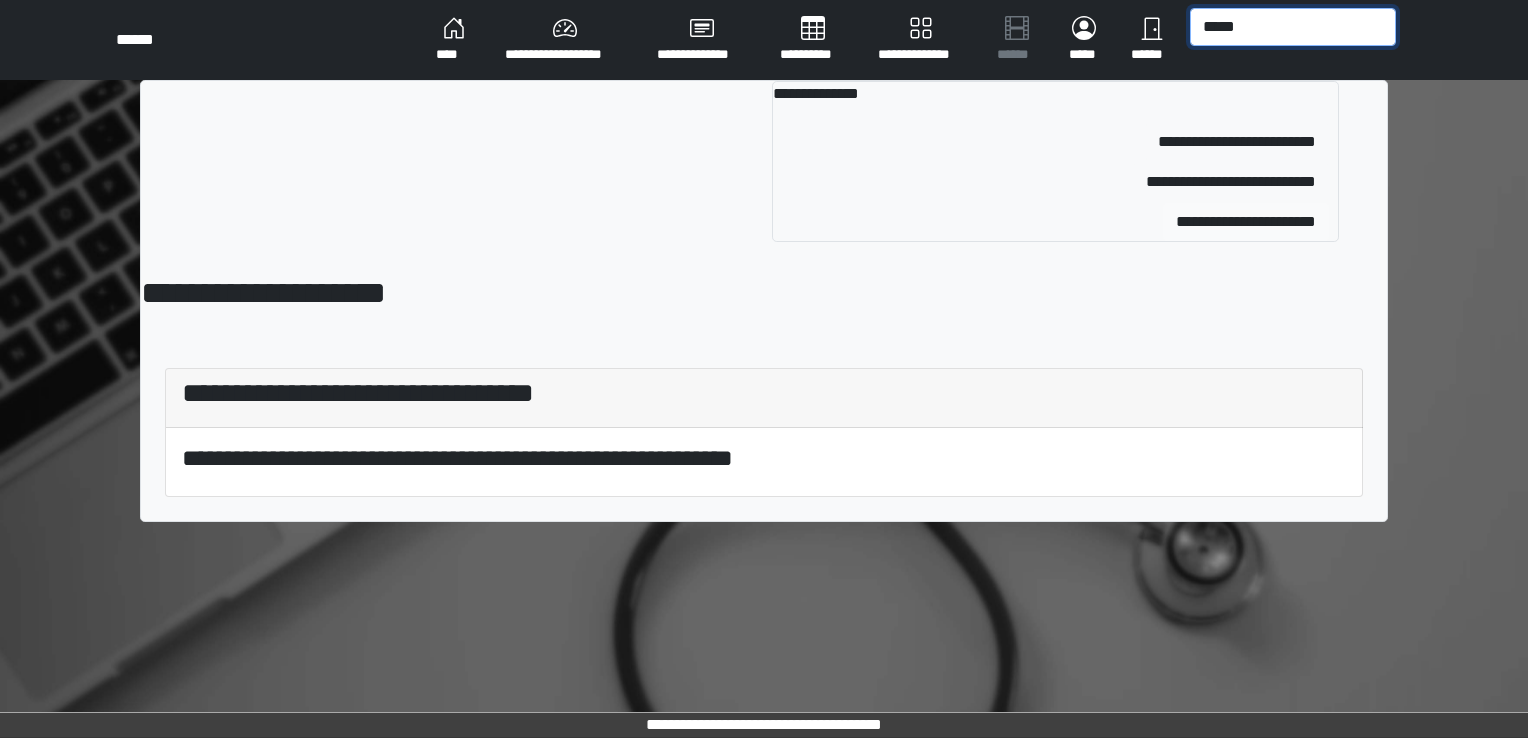 type on "*****" 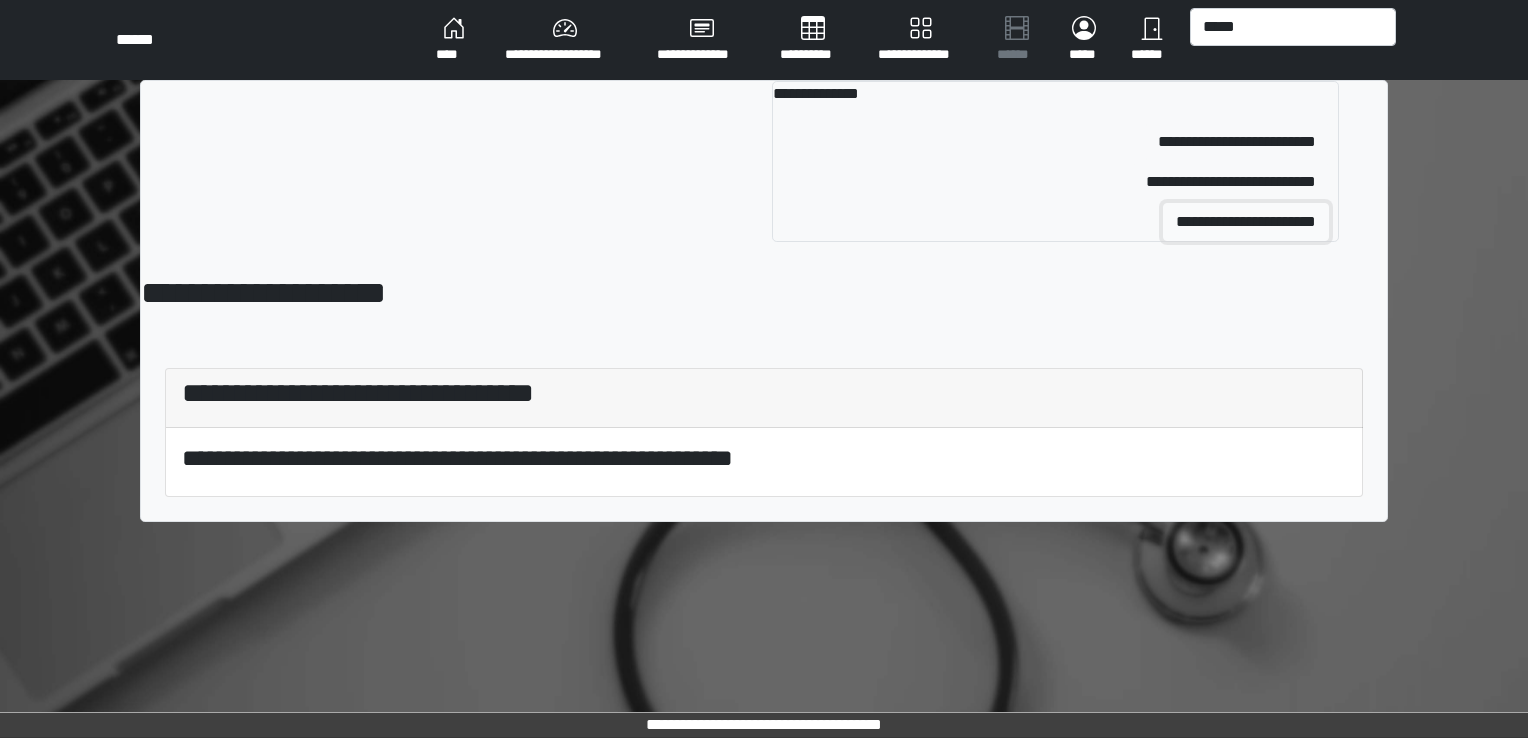 click on "**********" at bounding box center (1246, 222) 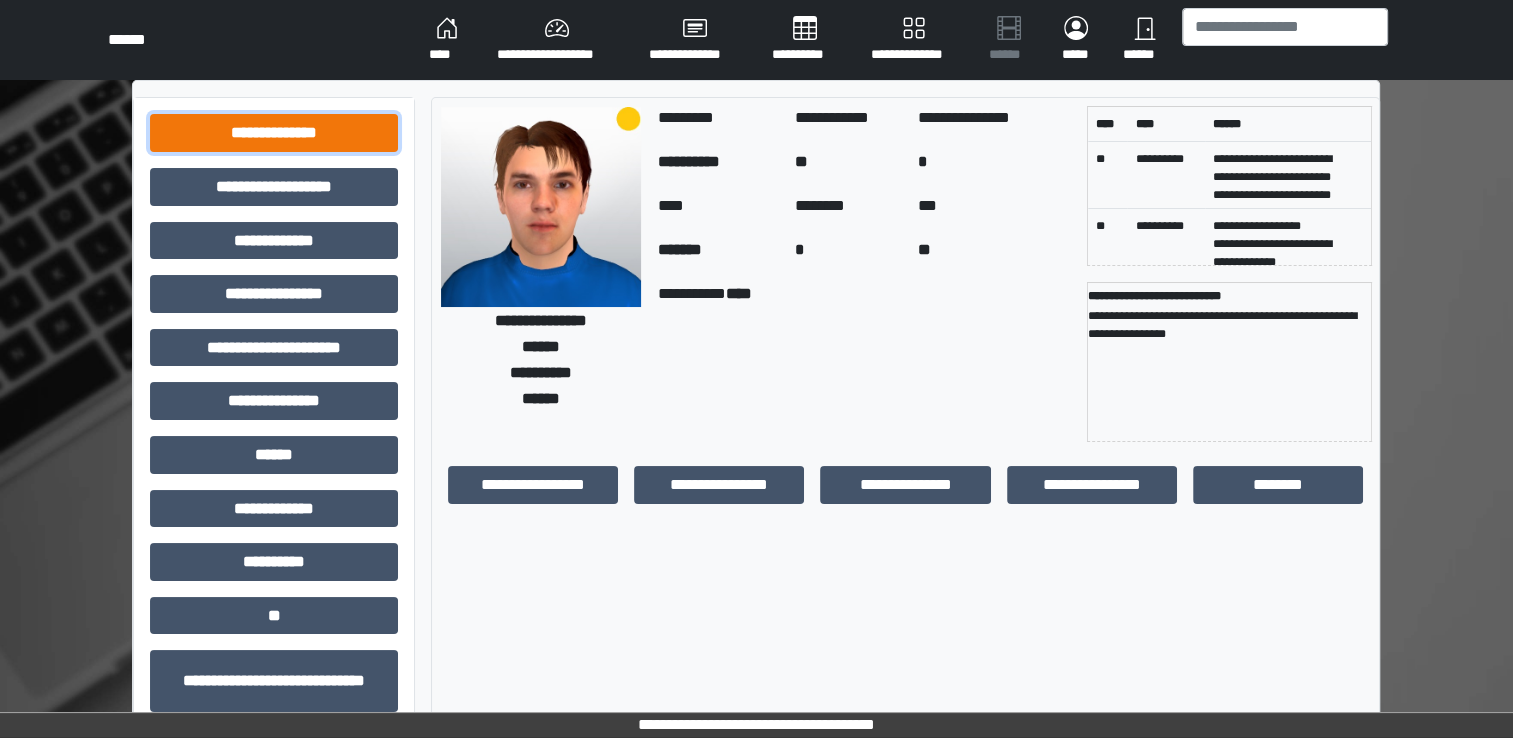 drag, startPoint x: 318, startPoint y: 123, endPoint x: 290, endPoint y: 185, distance: 68.0294 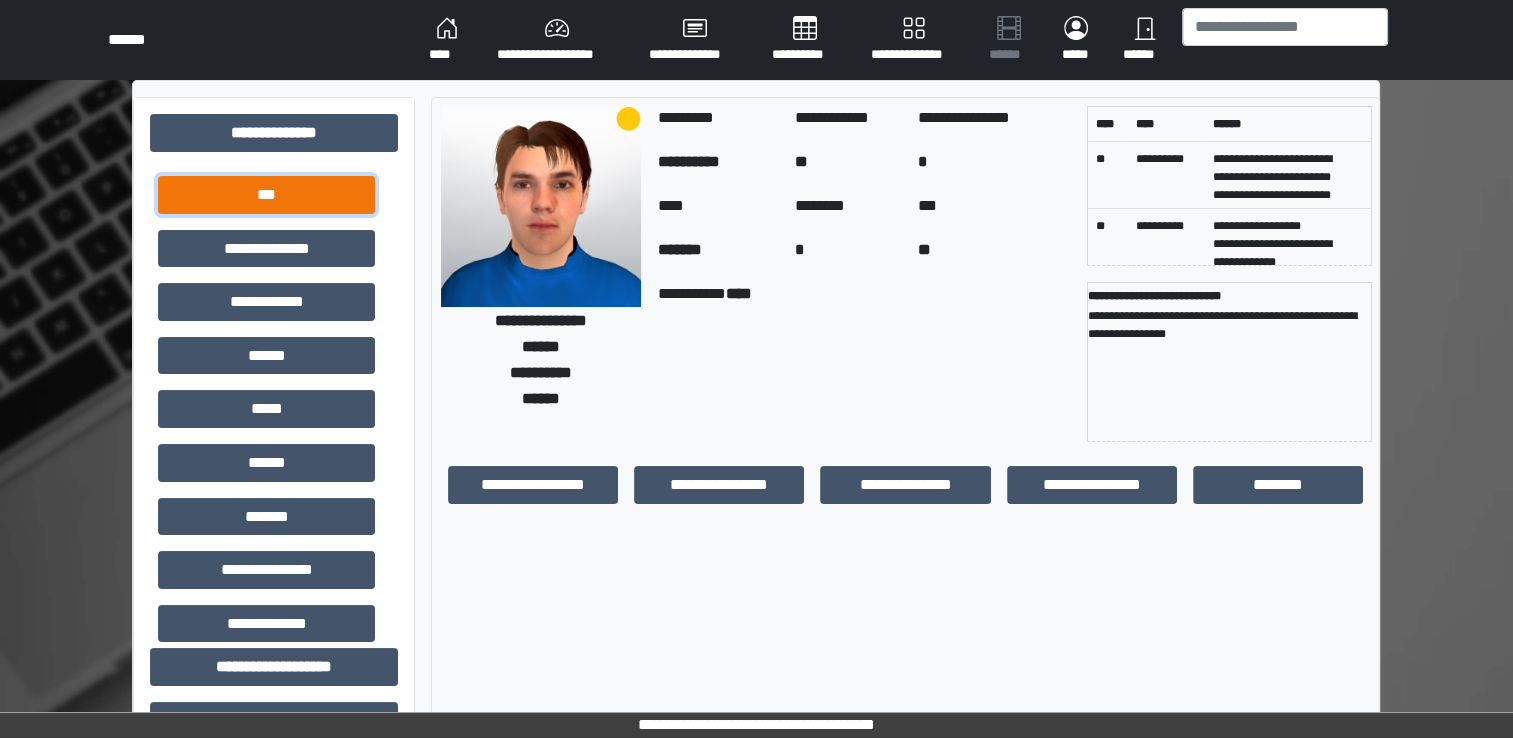 click on "***" at bounding box center (266, 195) 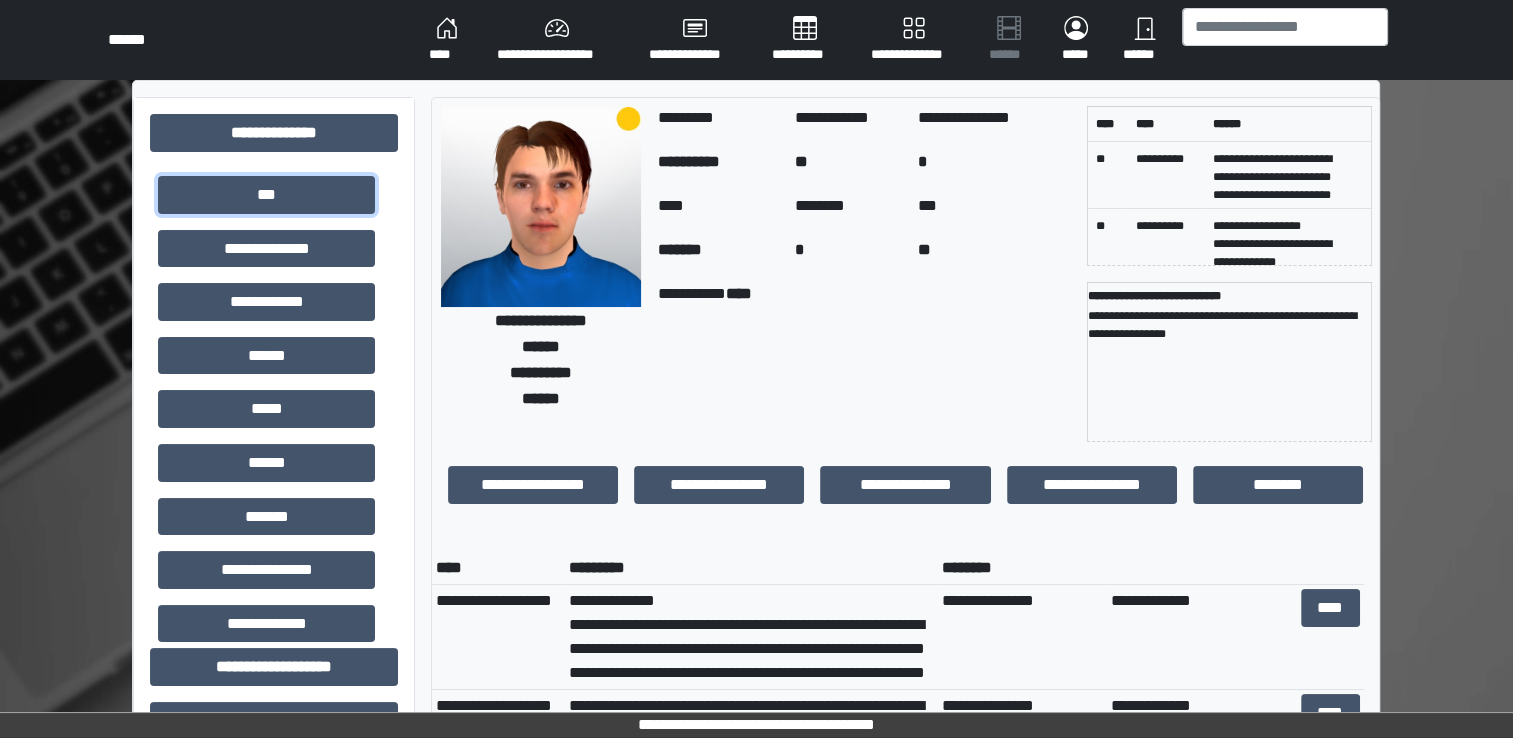 scroll, scrollTop: 100, scrollLeft: 0, axis: vertical 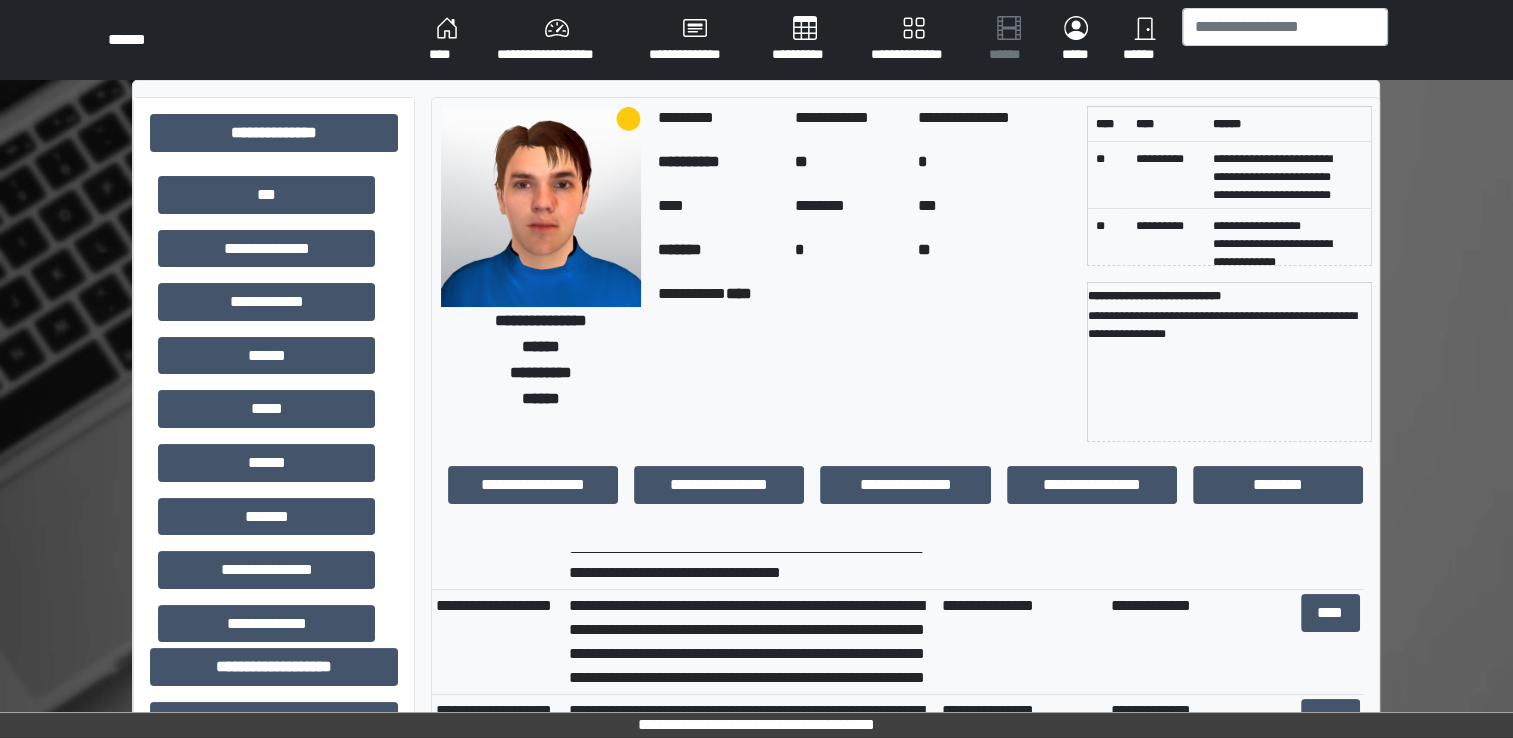 click on "****" at bounding box center [447, 40] 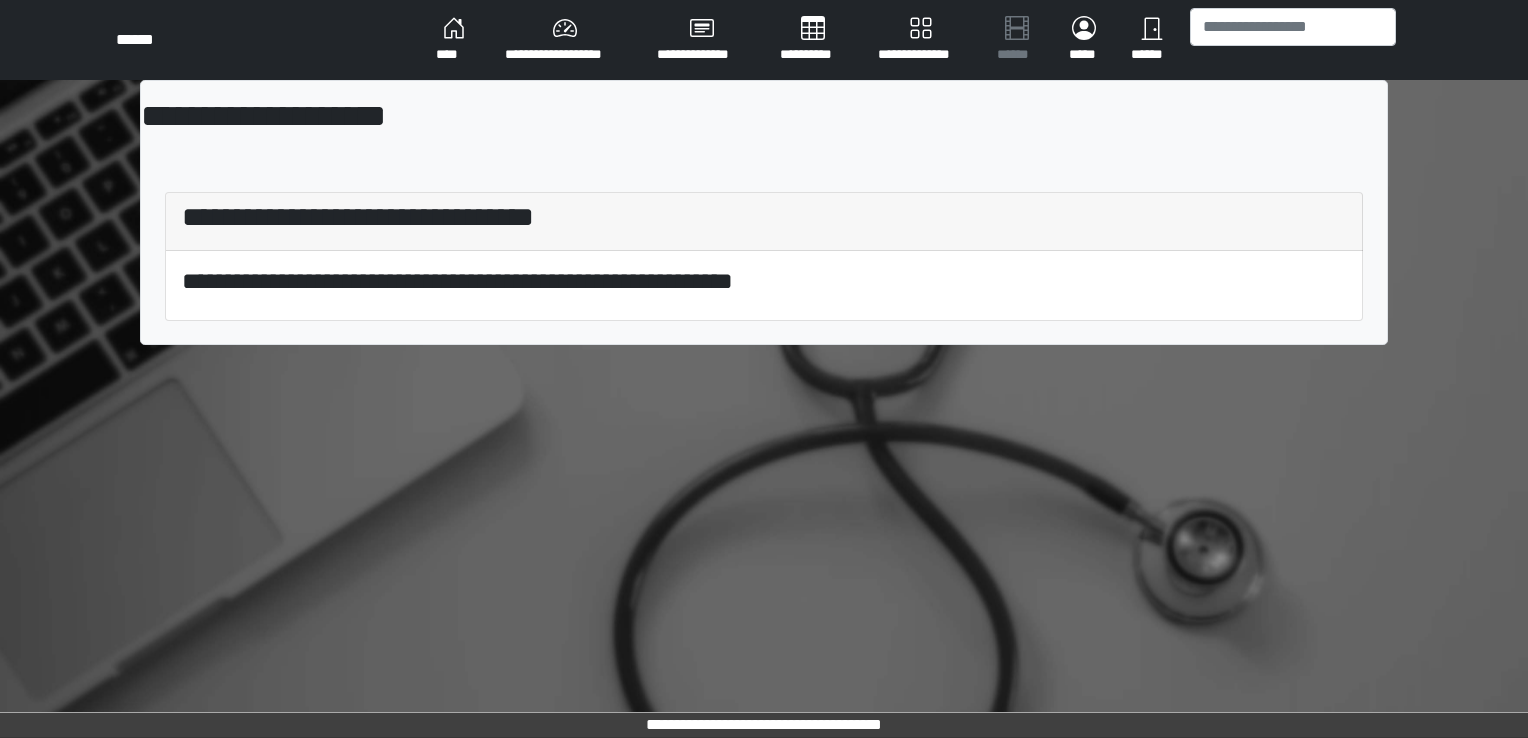 click on "****" at bounding box center (454, 40) 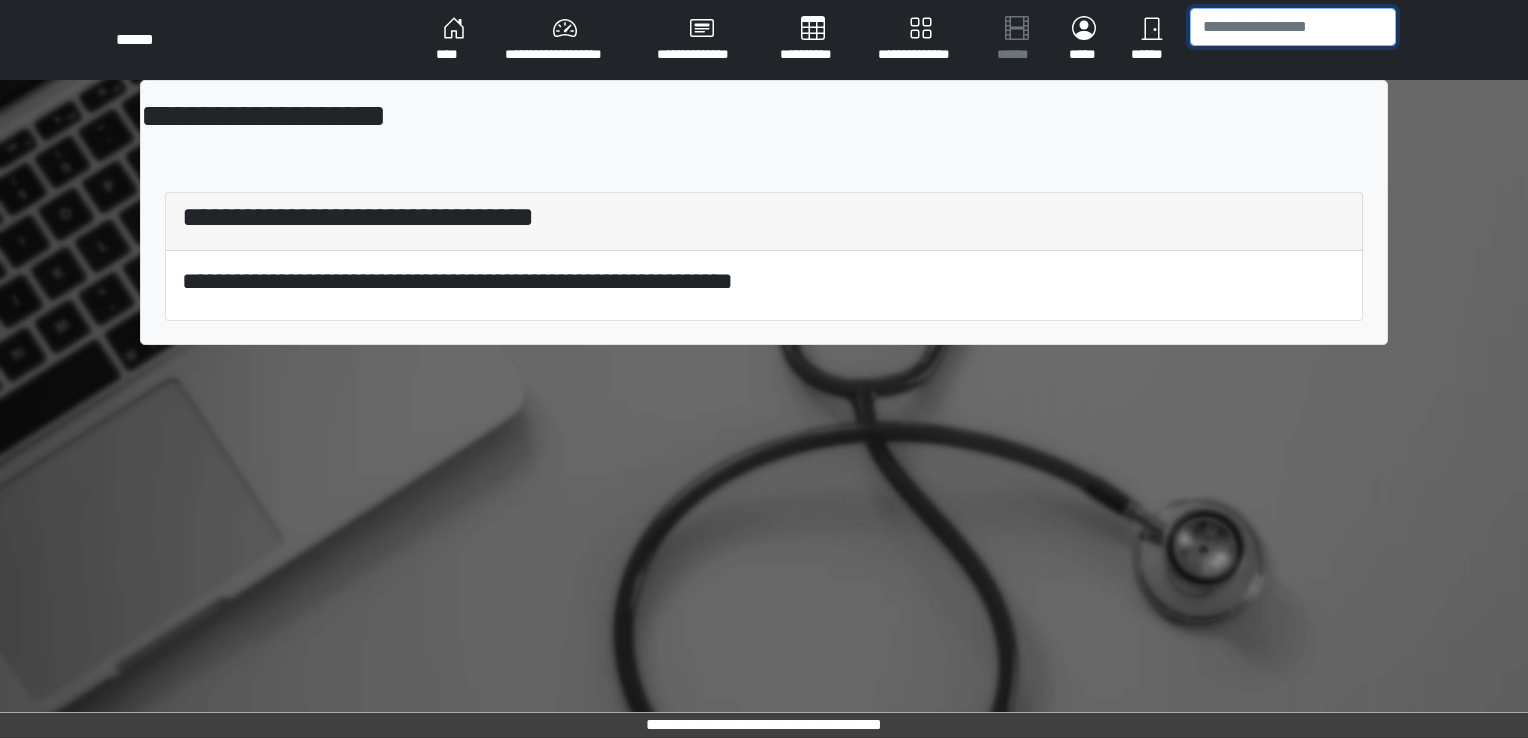 click at bounding box center (1293, 27) 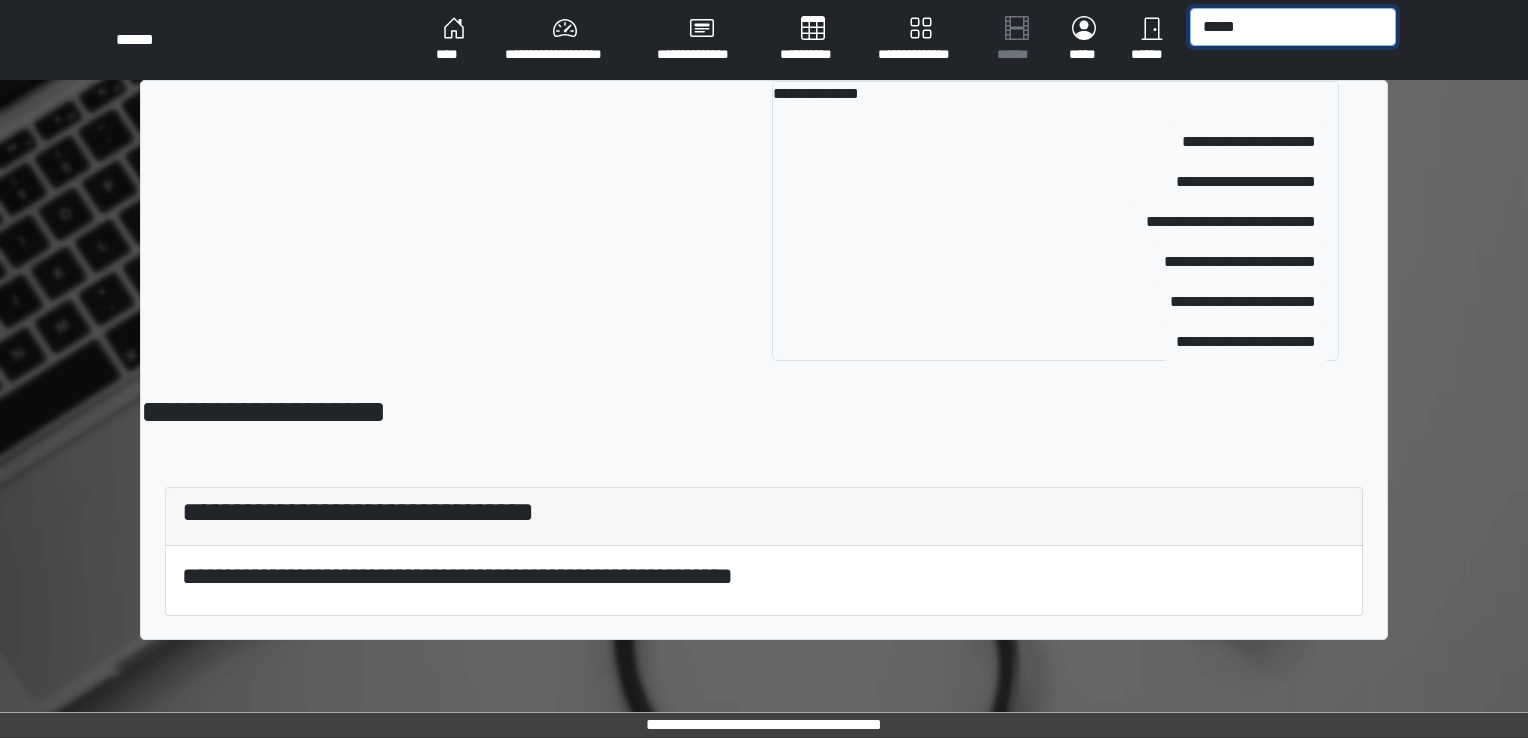 type on "*****" 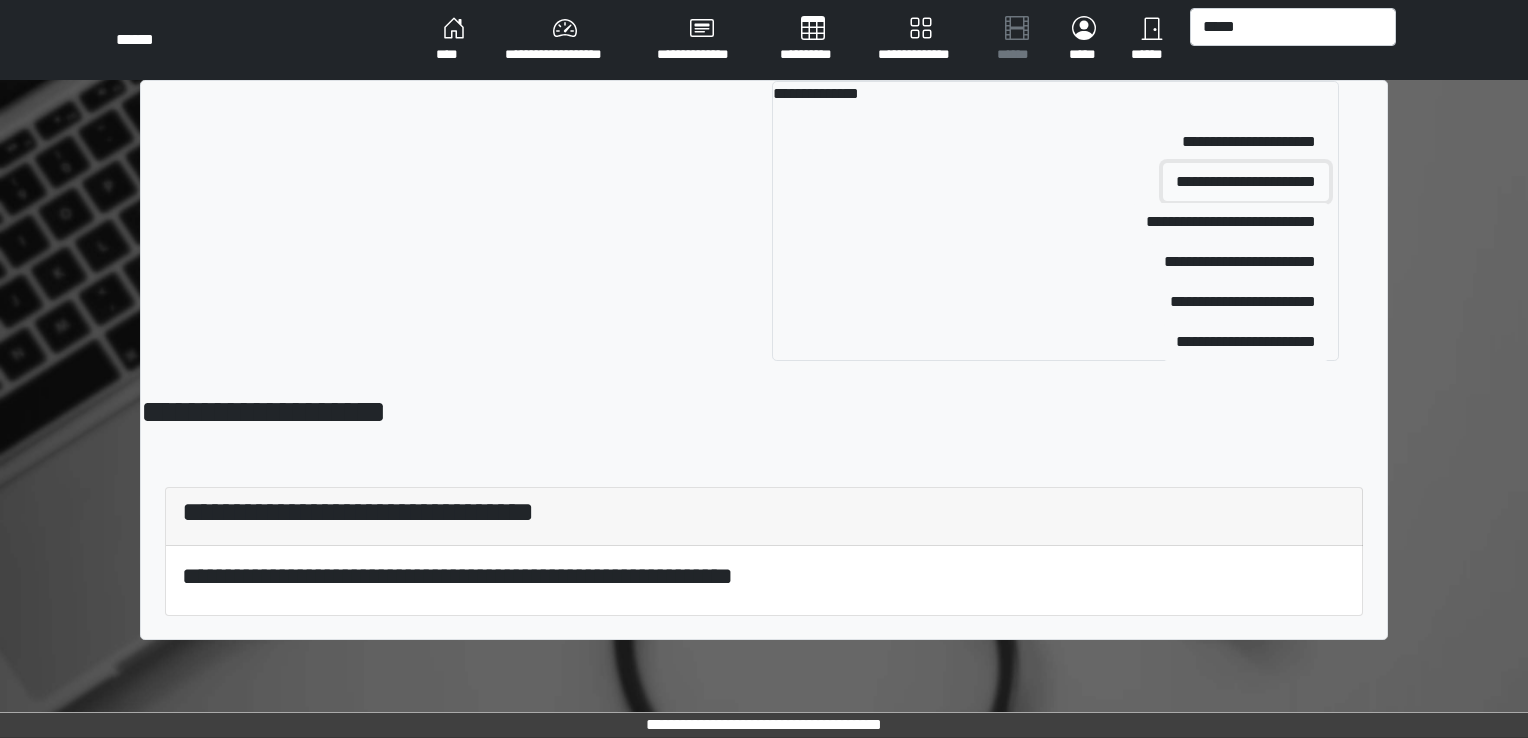 click on "**********" at bounding box center [1246, 182] 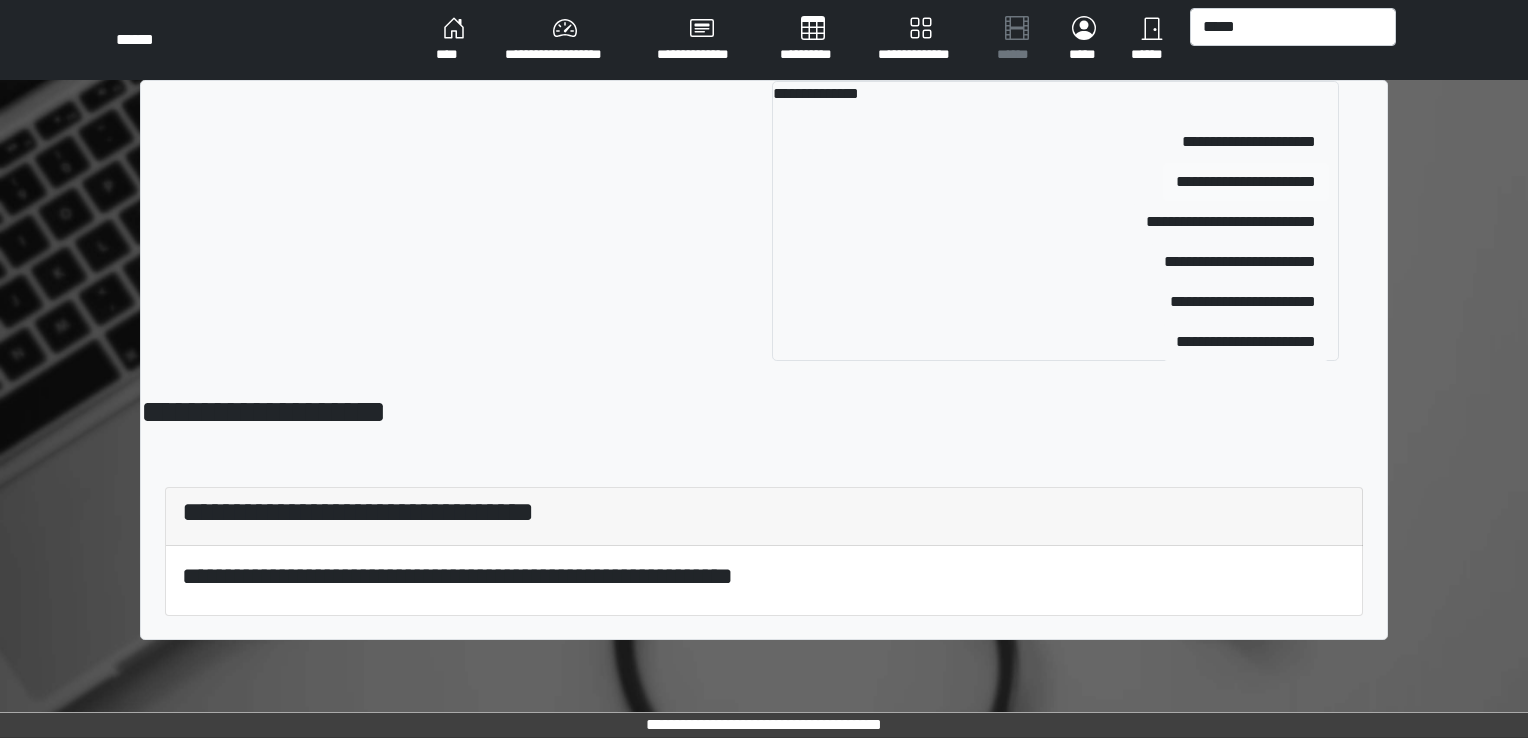type 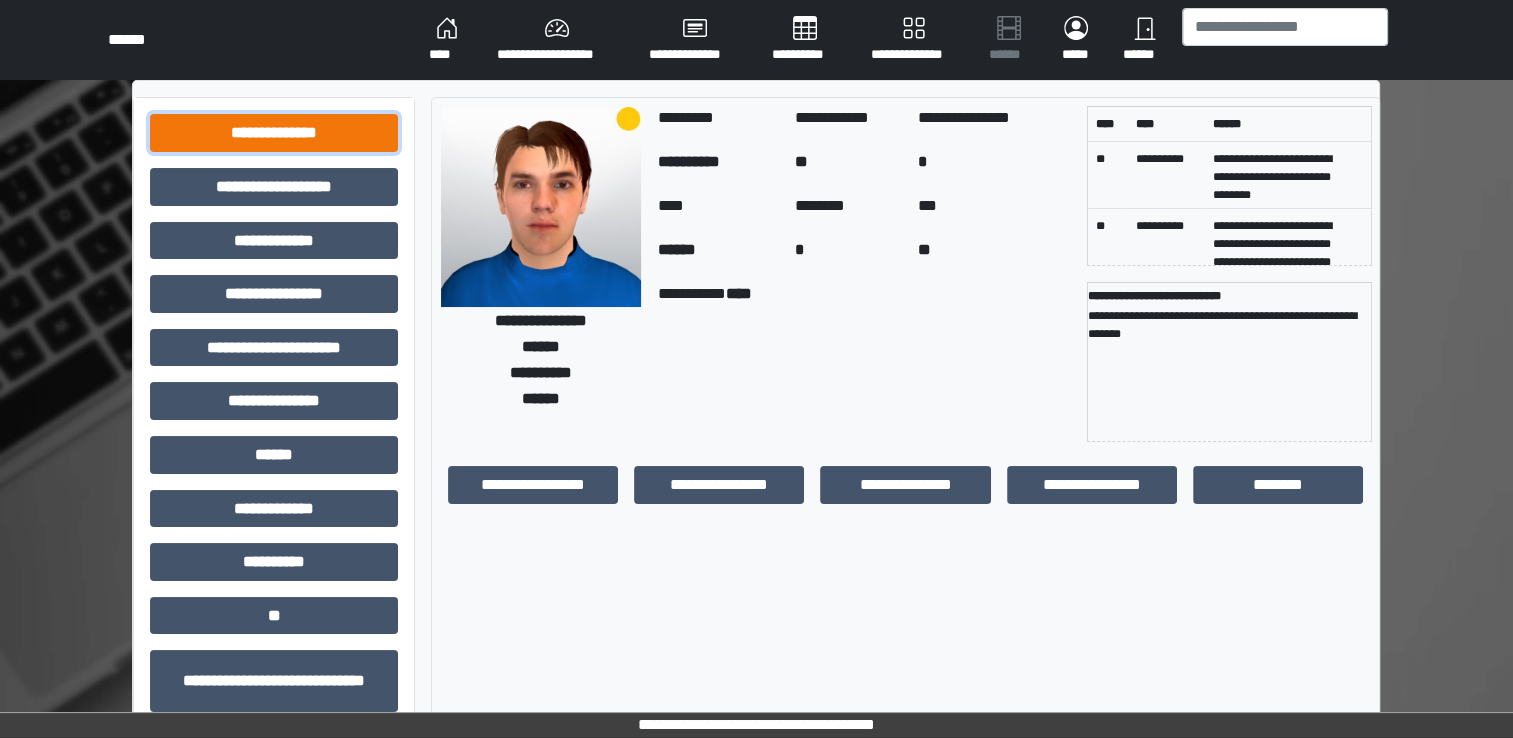click on "**********" at bounding box center [274, 133] 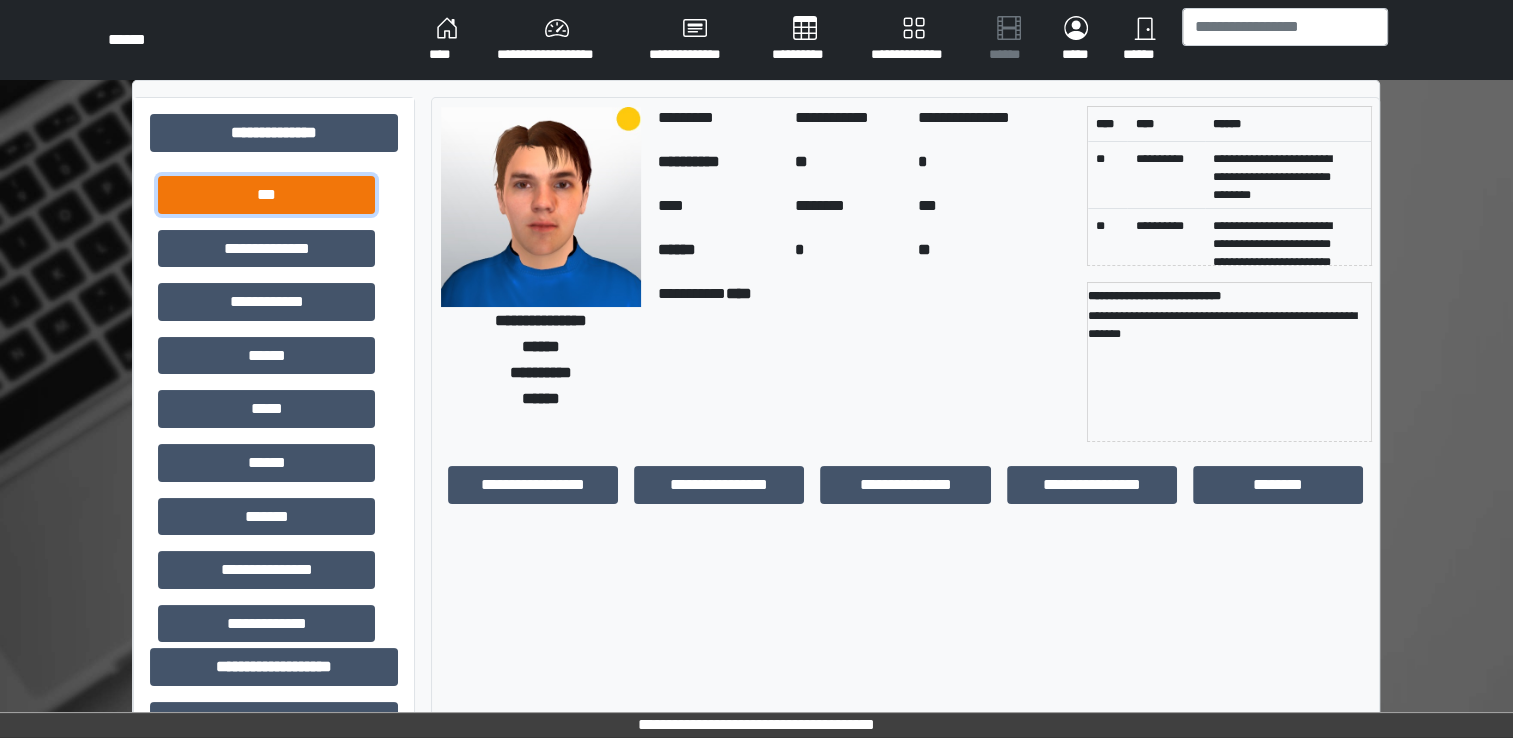 click on "***" at bounding box center (266, 195) 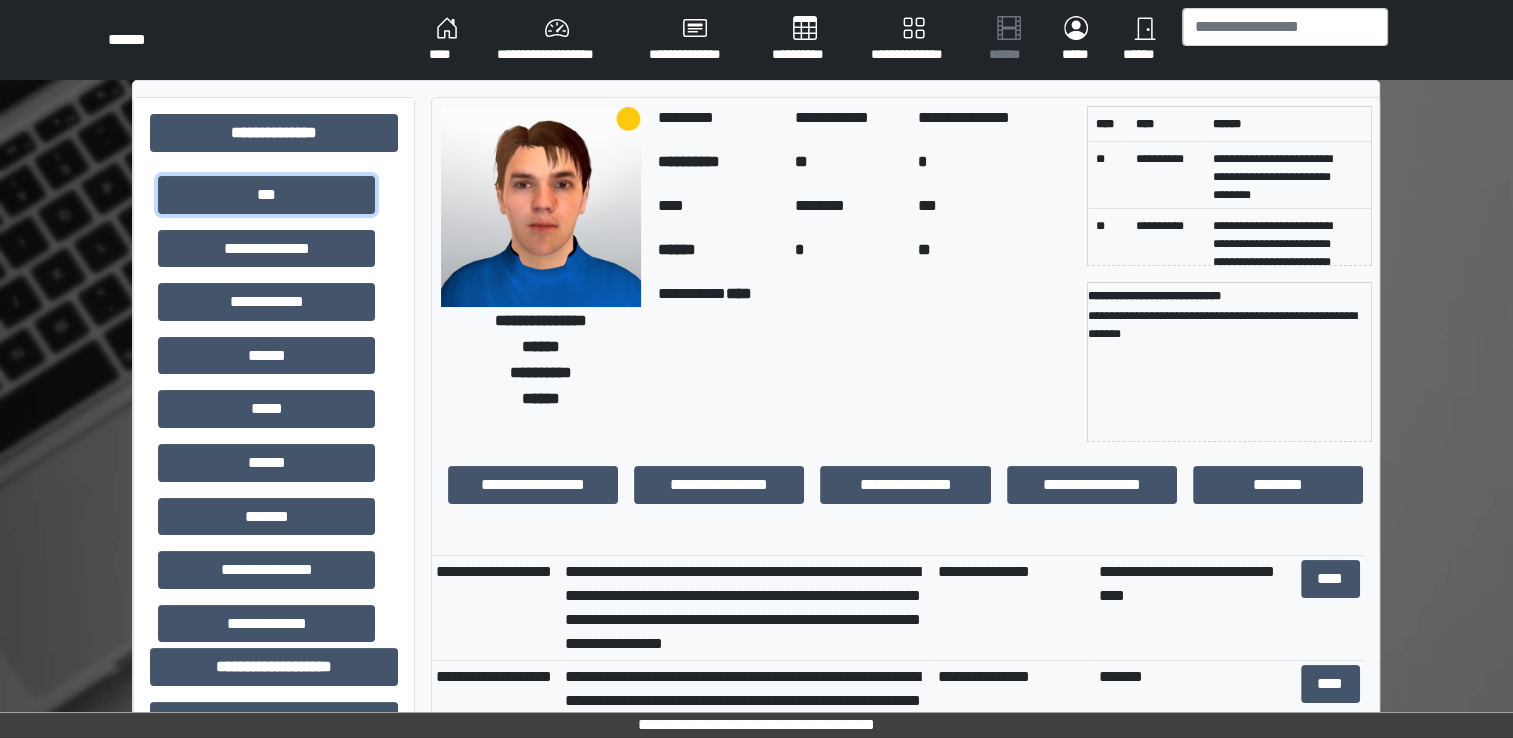 scroll, scrollTop: 0, scrollLeft: 0, axis: both 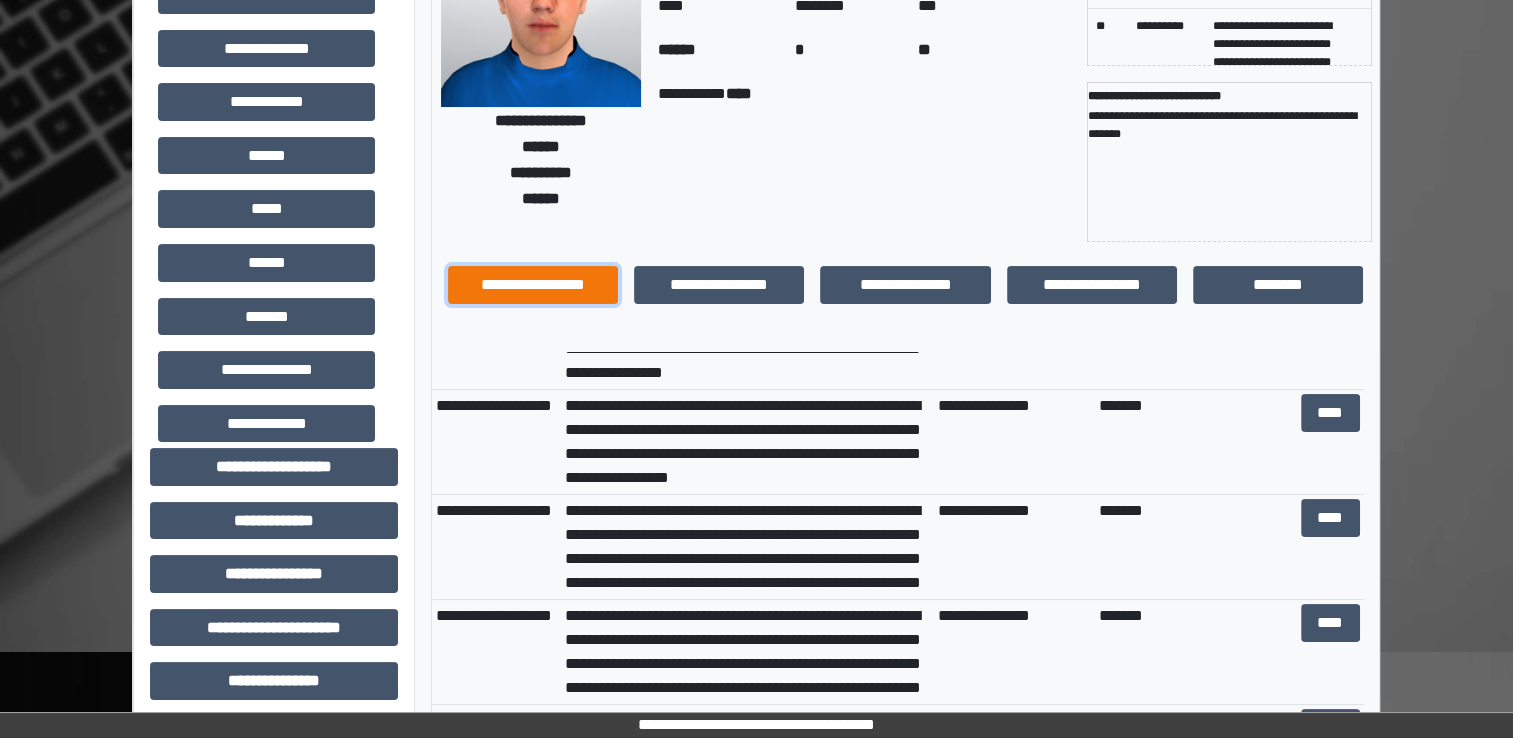 click on "**********" at bounding box center [533, 285] 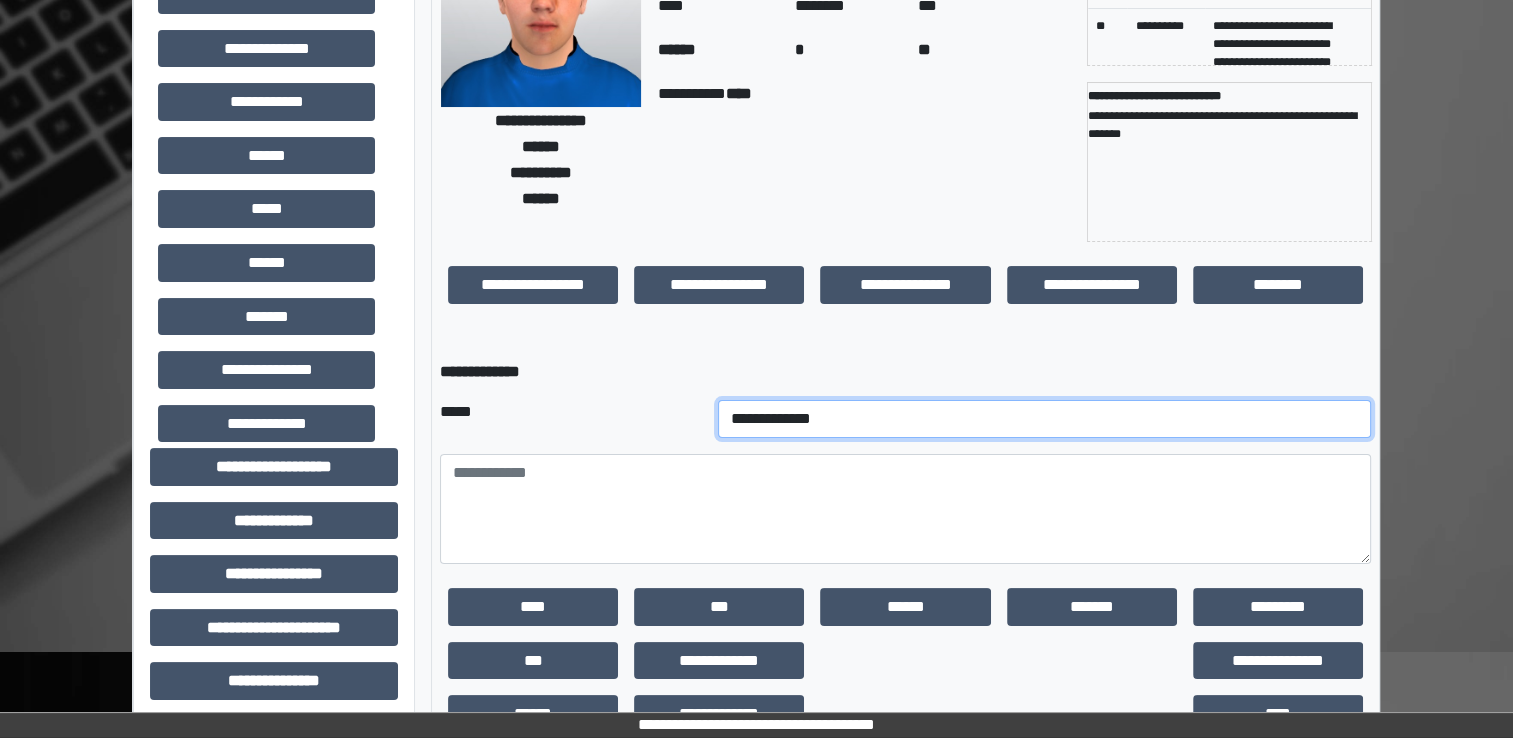 click on "**********" at bounding box center (1045, 419) 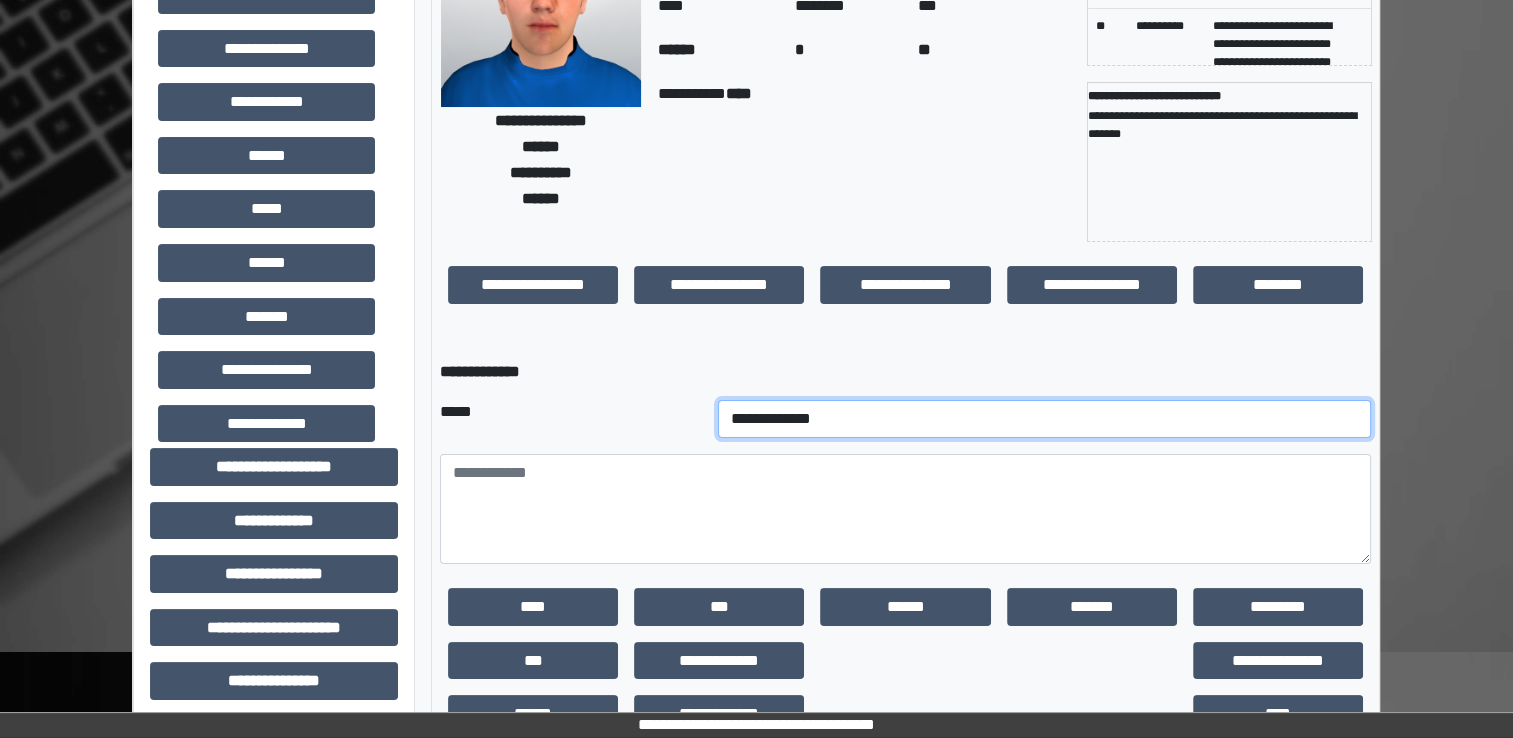 select on "*" 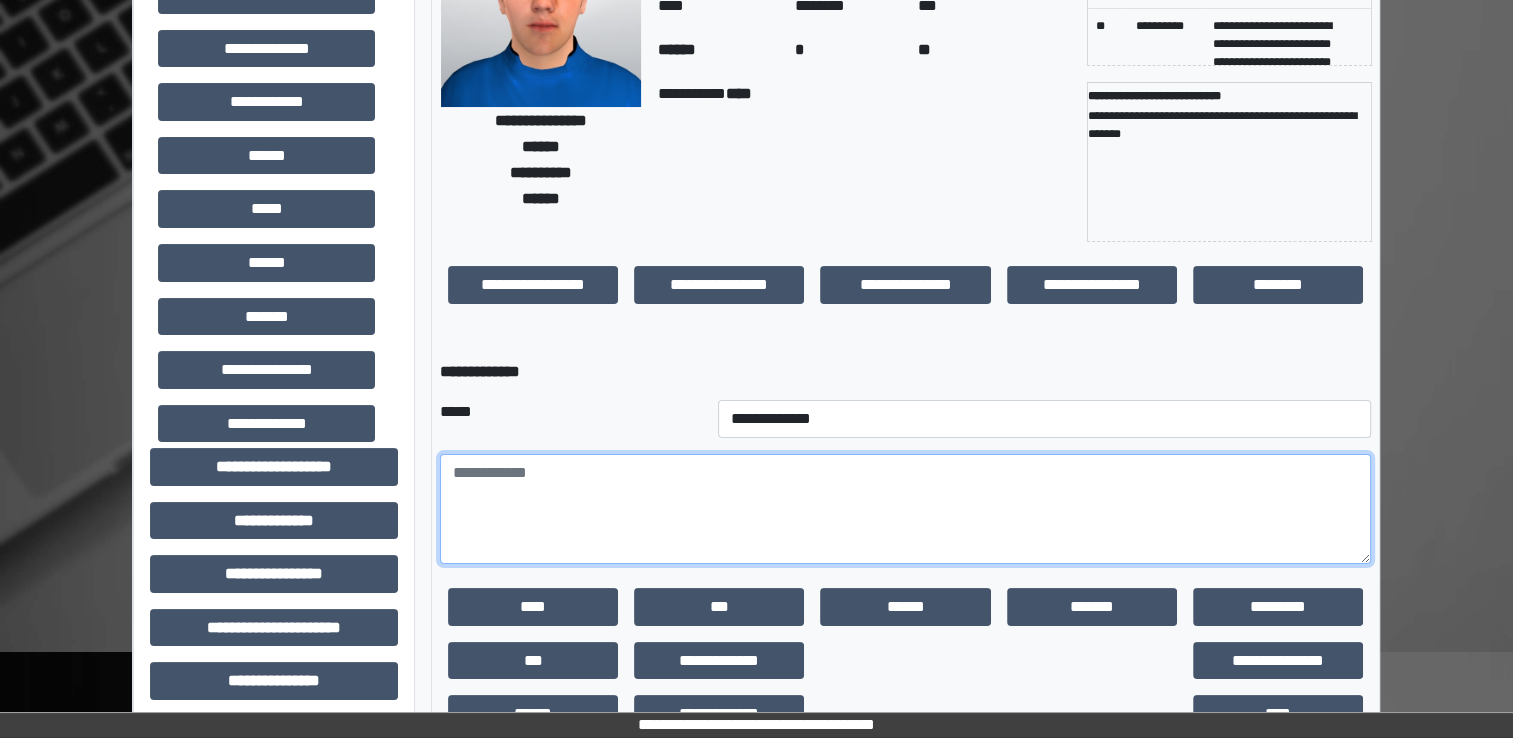 click at bounding box center [905, 509] 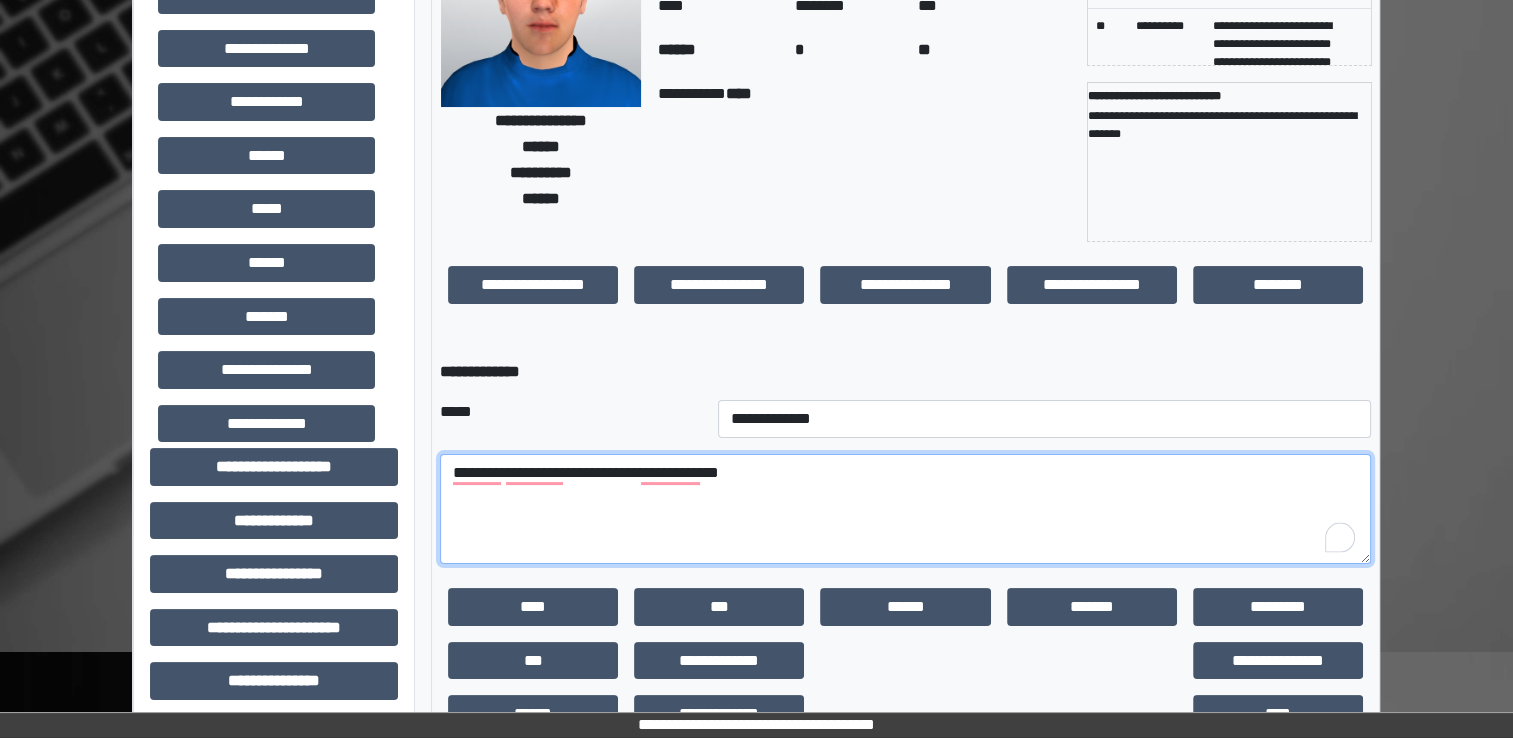click on "**********" at bounding box center (905, 509) 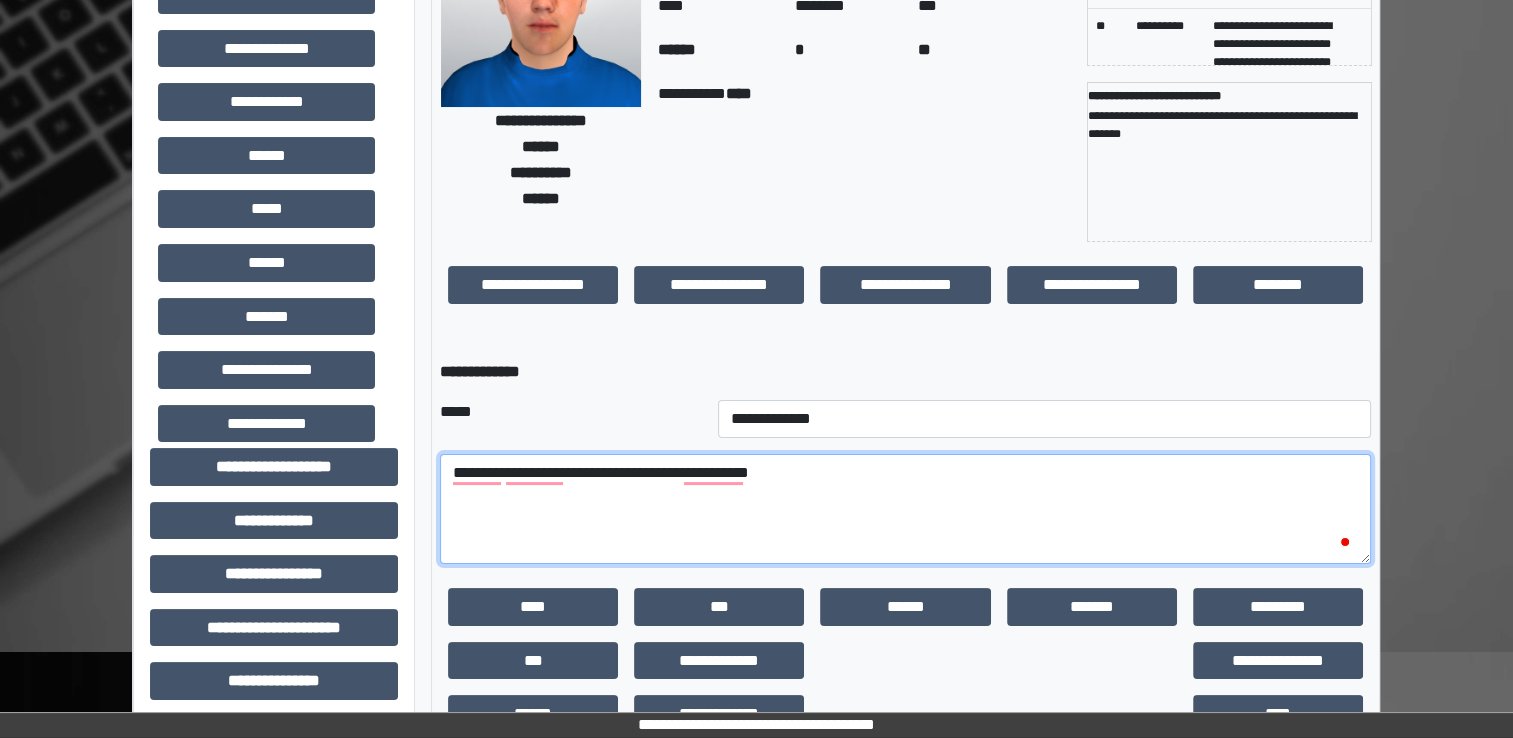 click on "**********" at bounding box center [905, 509] 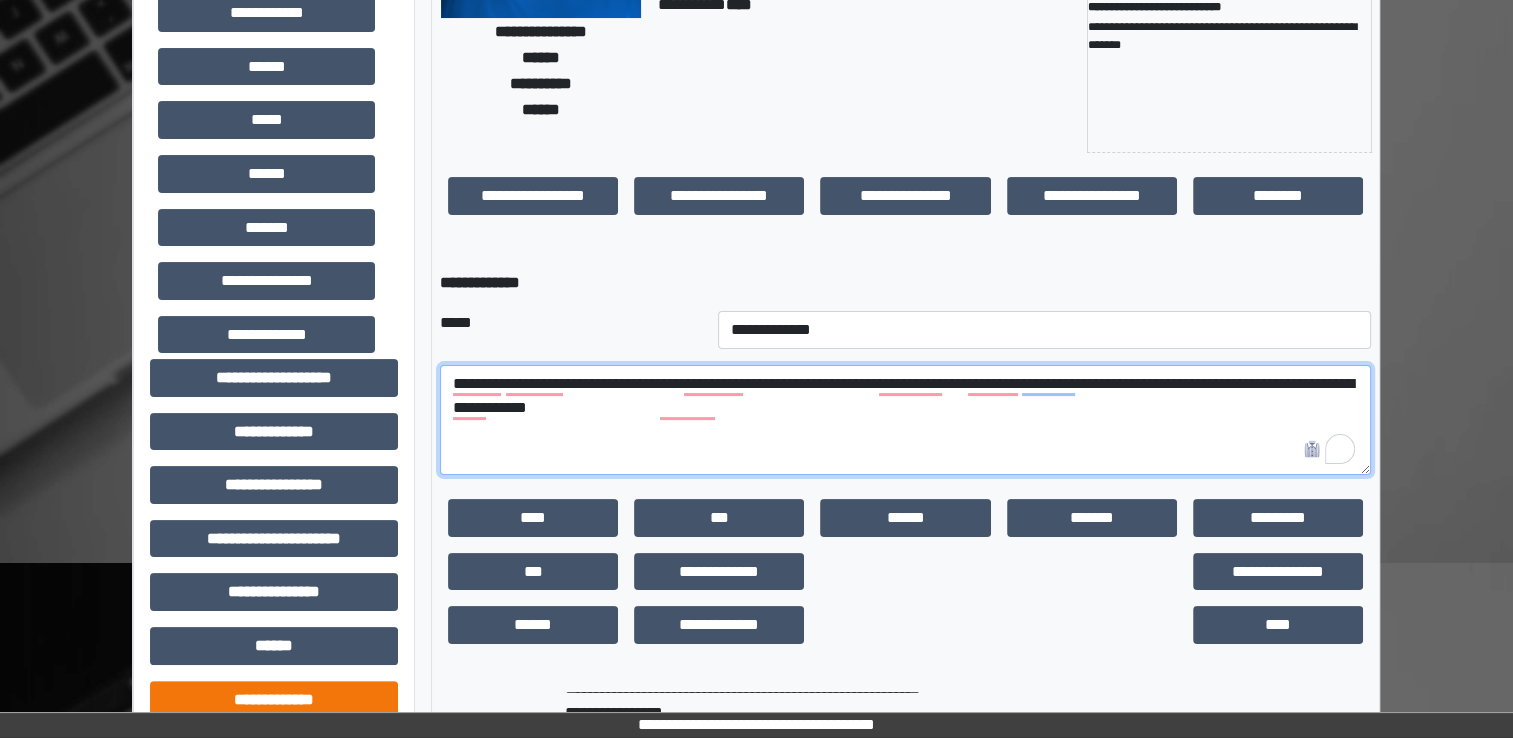 scroll, scrollTop: 176, scrollLeft: 0, axis: vertical 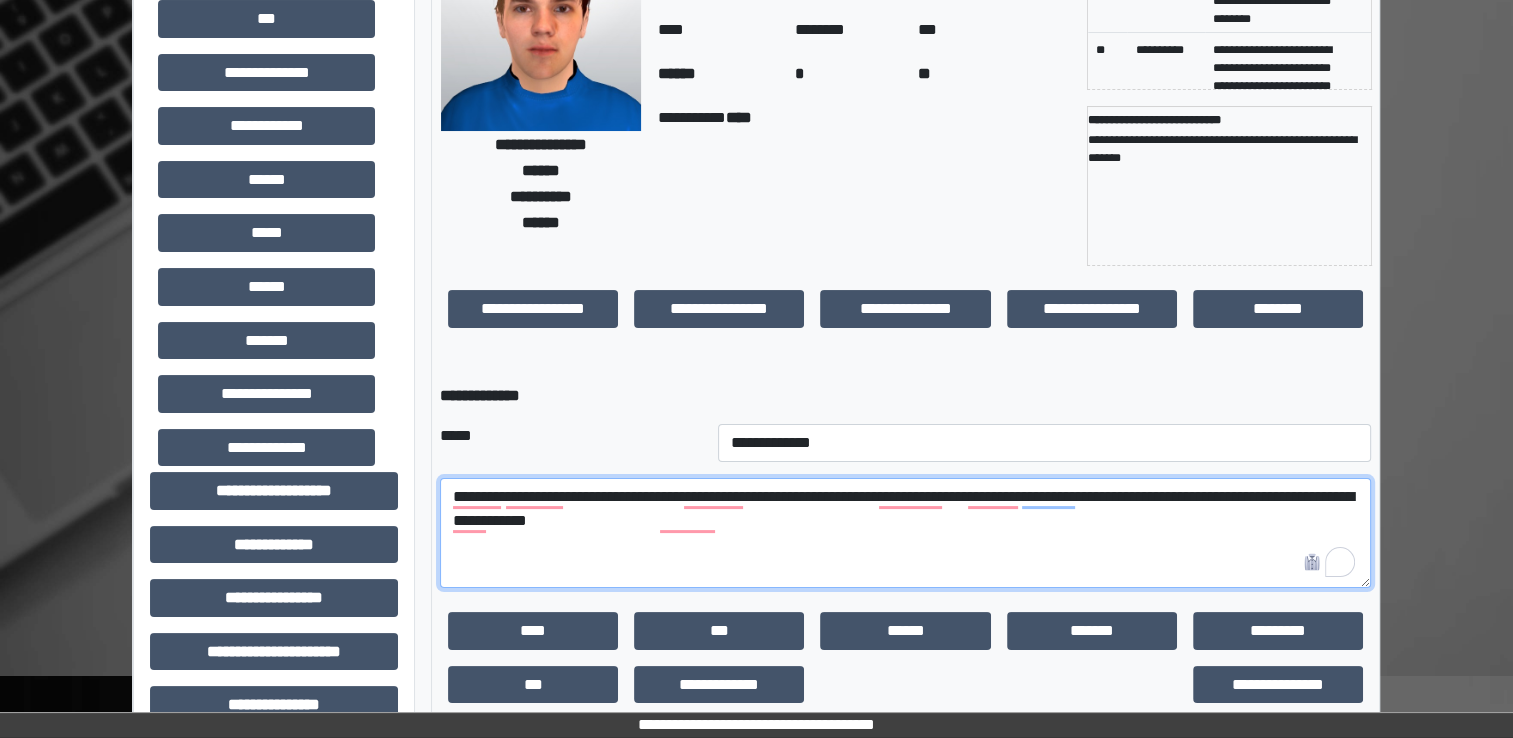 drag, startPoint x: 757, startPoint y: 514, endPoint x: 660, endPoint y: 519, distance: 97.128784 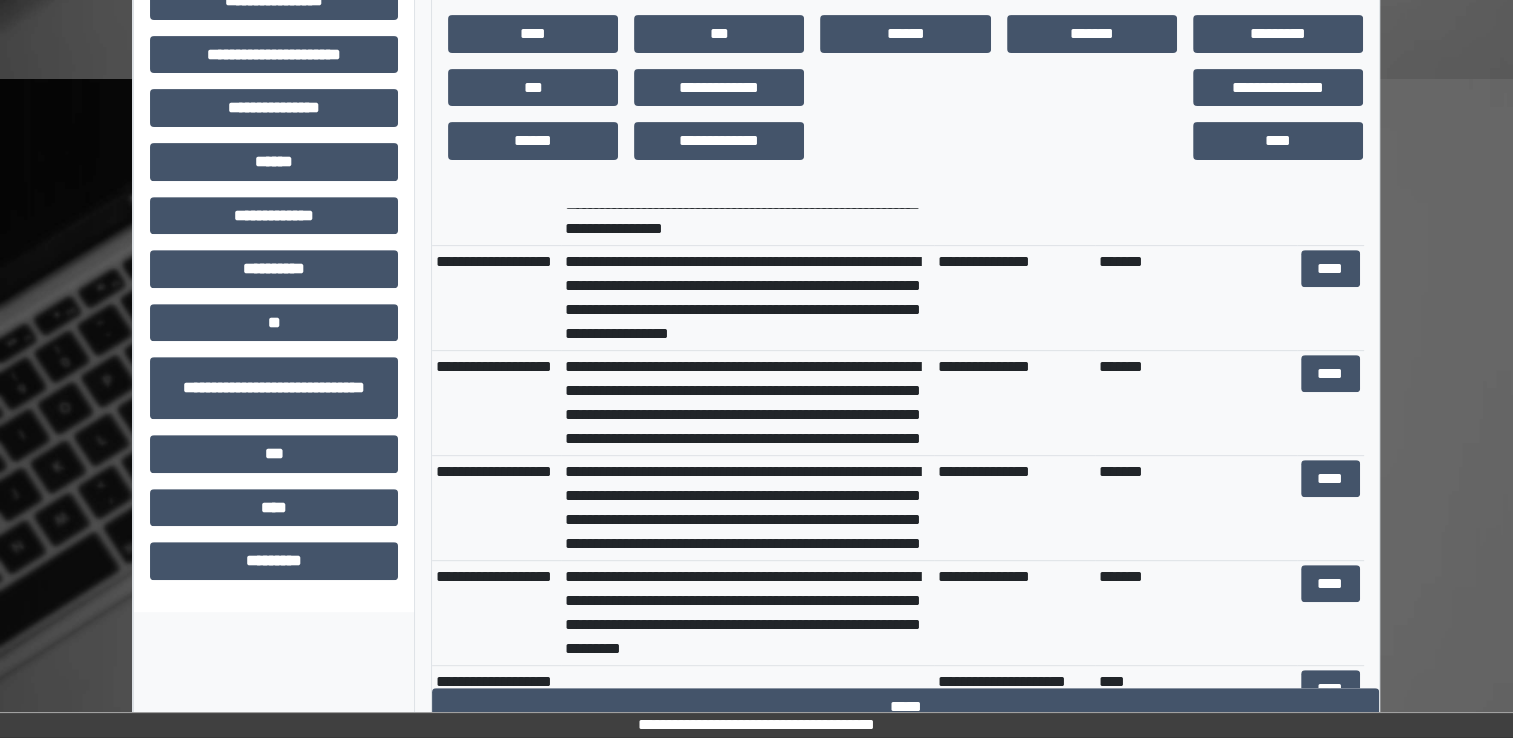 scroll, scrollTop: 776, scrollLeft: 0, axis: vertical 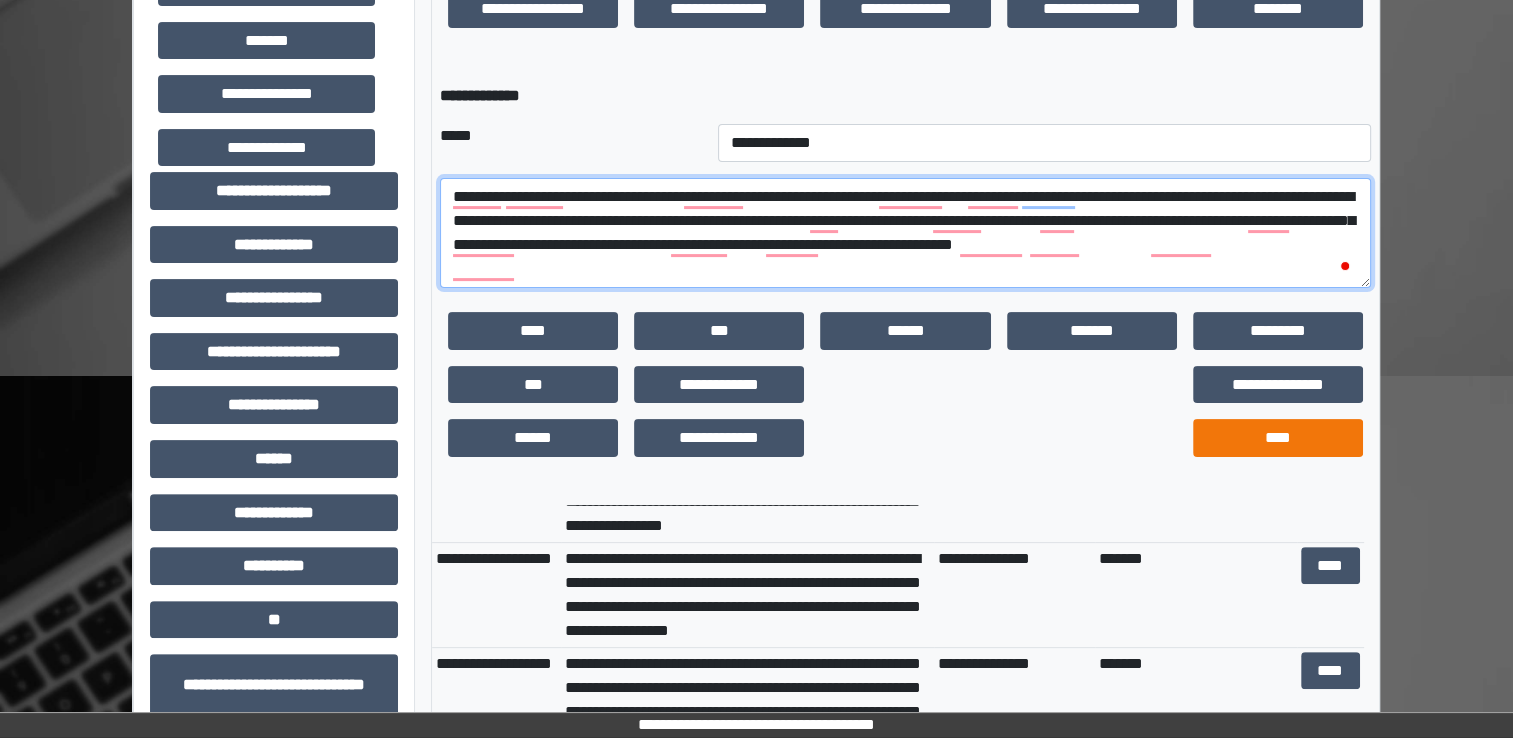 type on "**********" 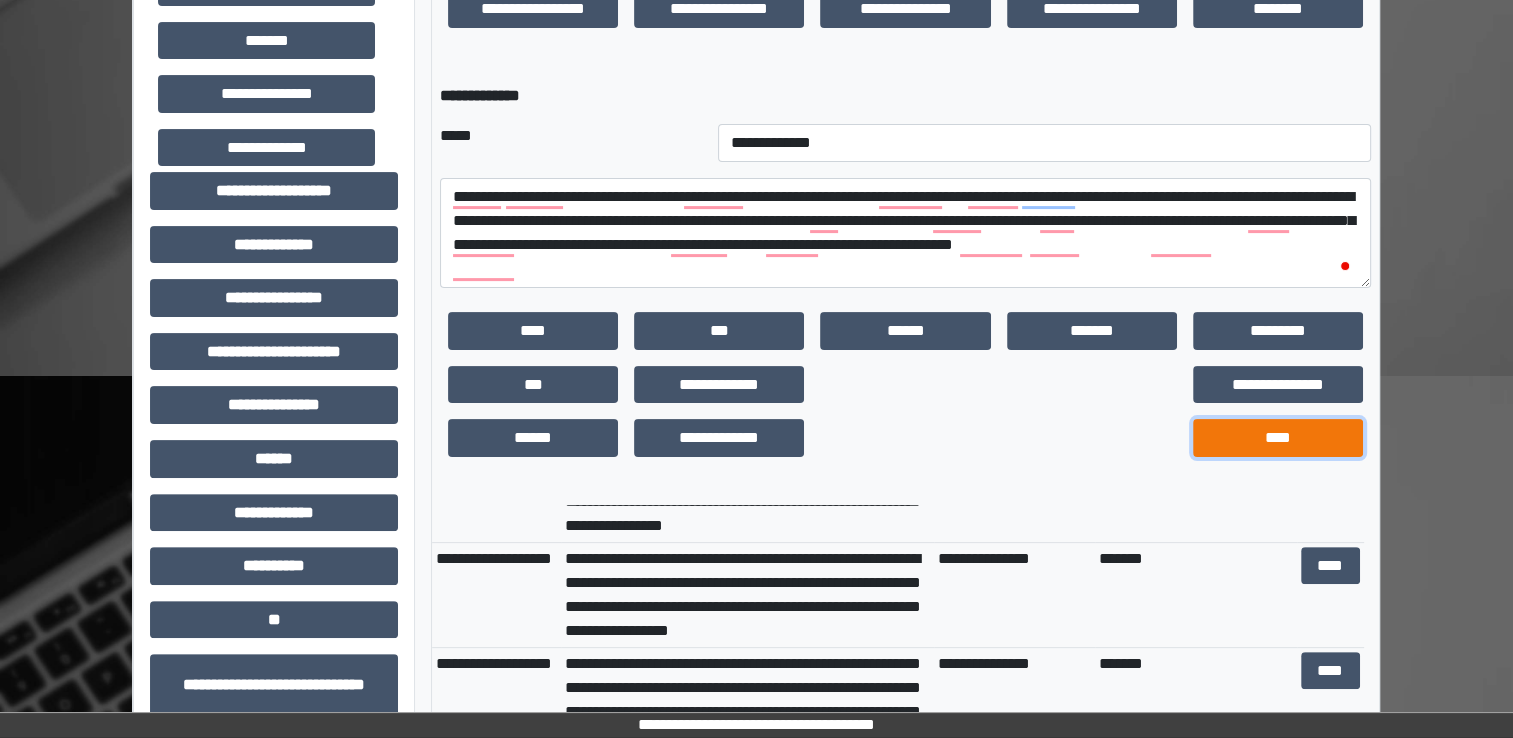 click on "****" at bounding box center [1278, 438] 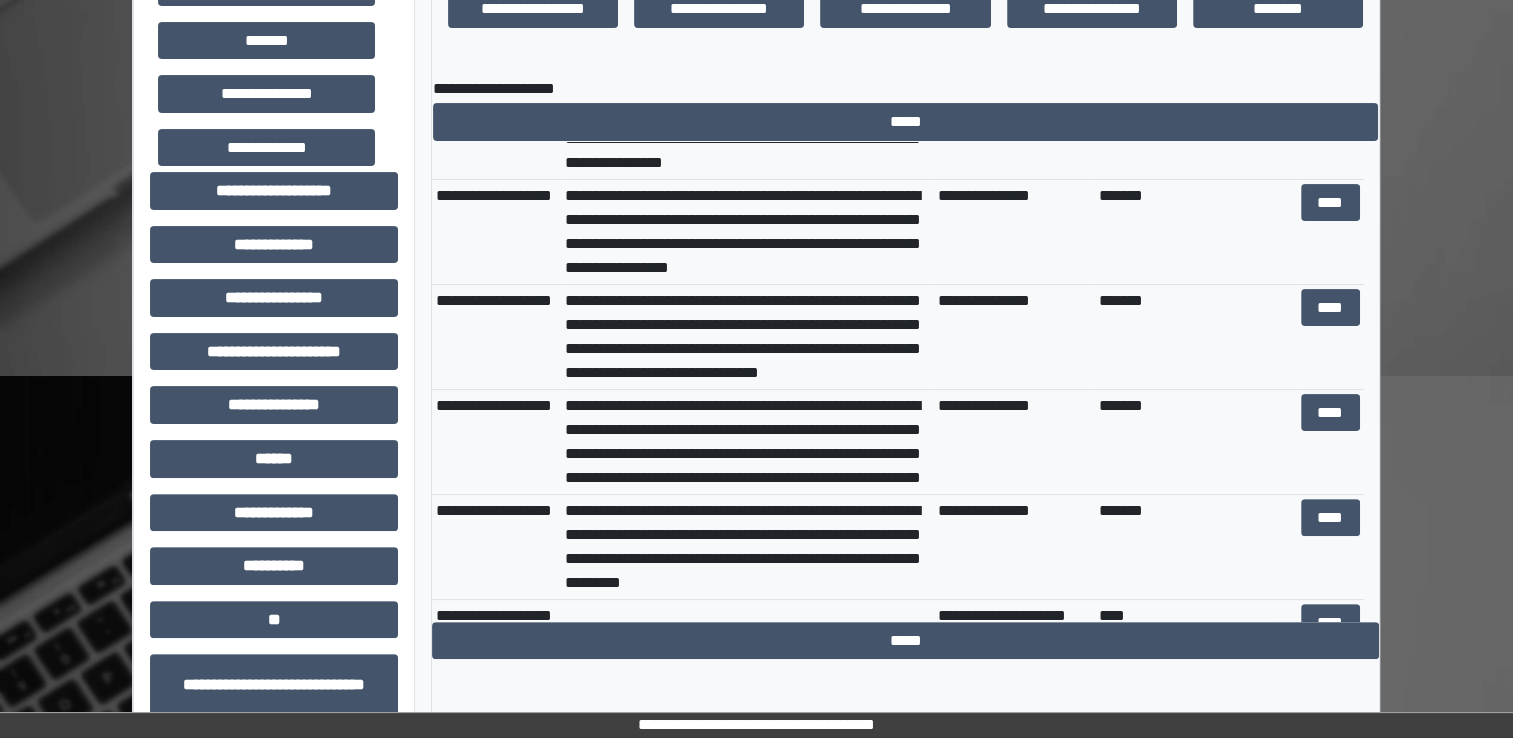 scroll, scrollTop: 0, scrollLeft: 0, axis: both 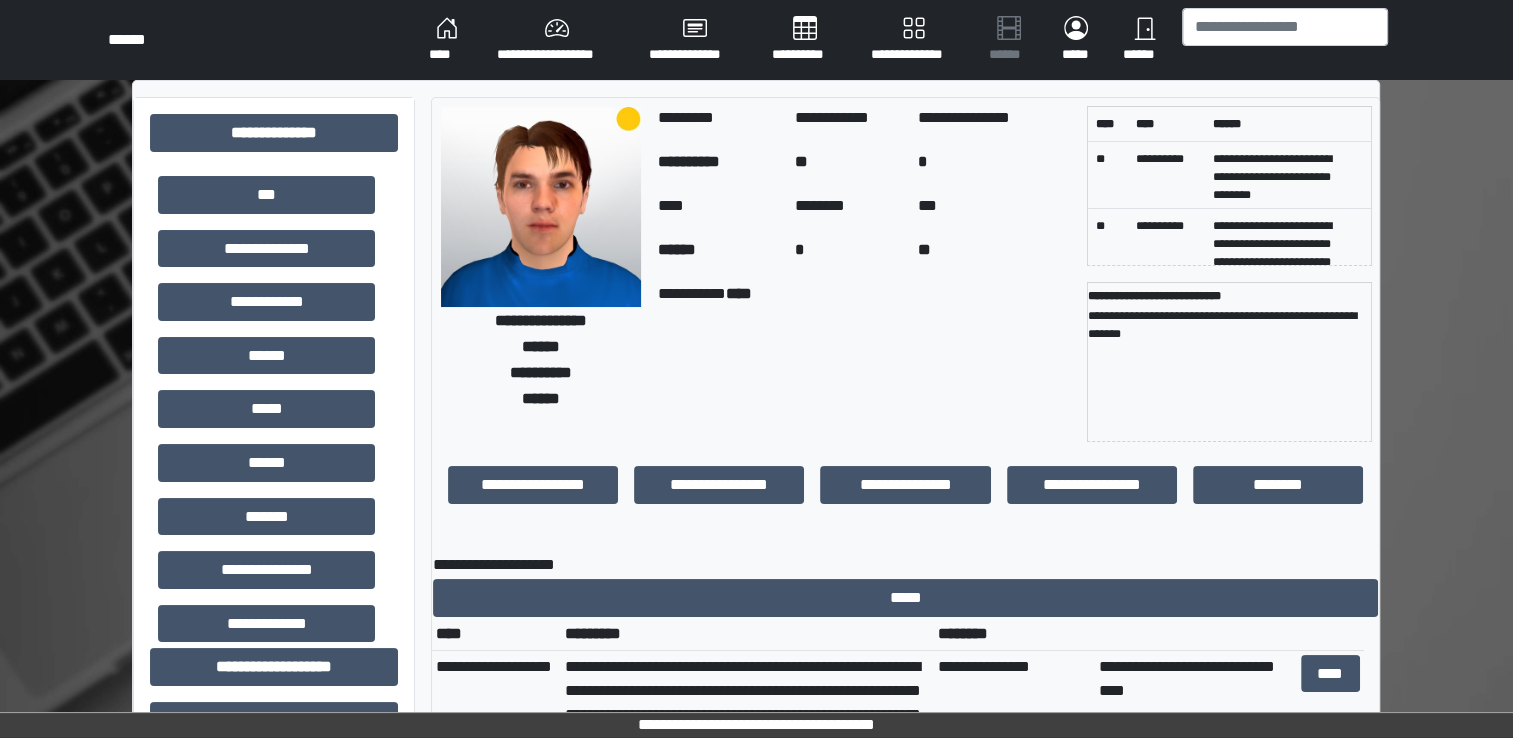 click on "****" at bounding box center (447, 40) 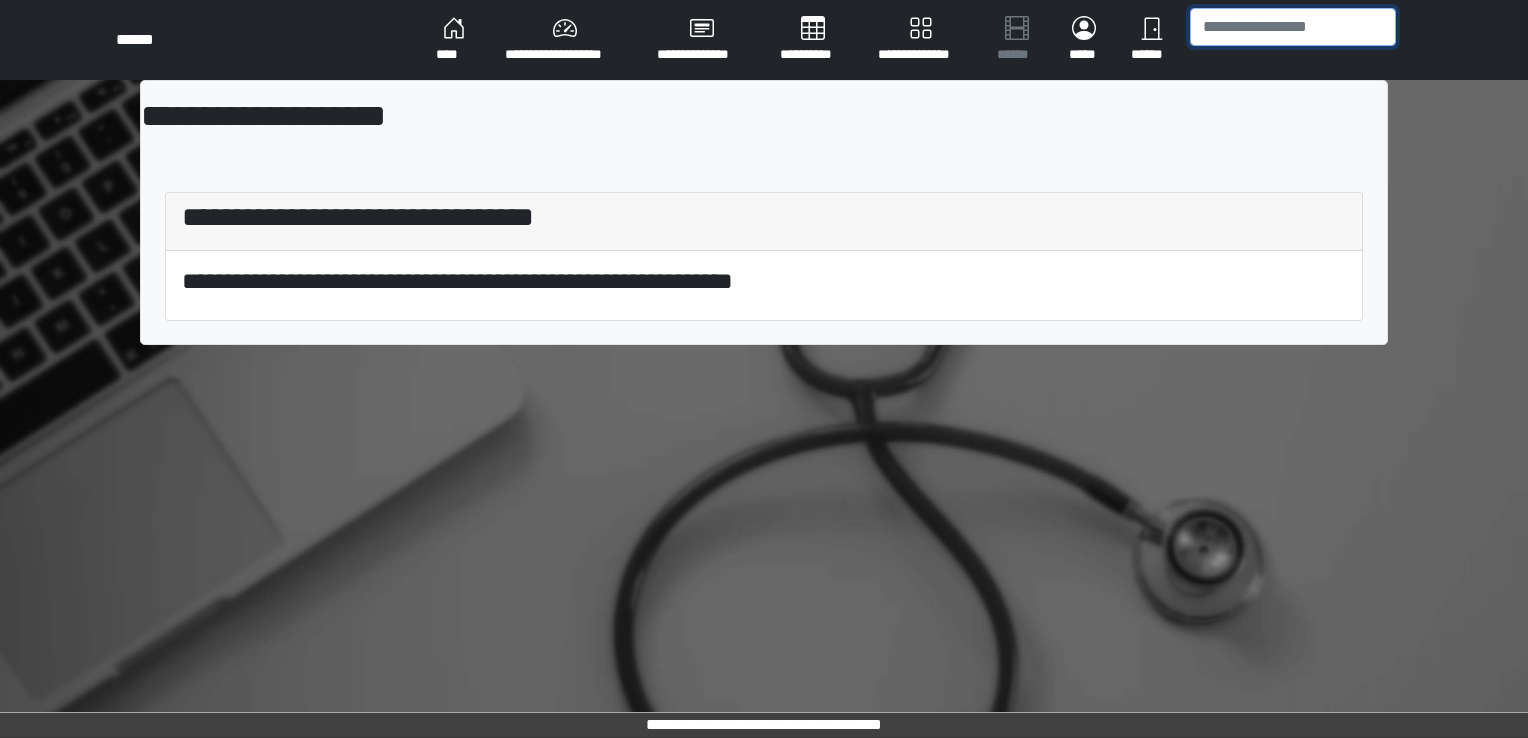 click at bounding box center (1293, 27) 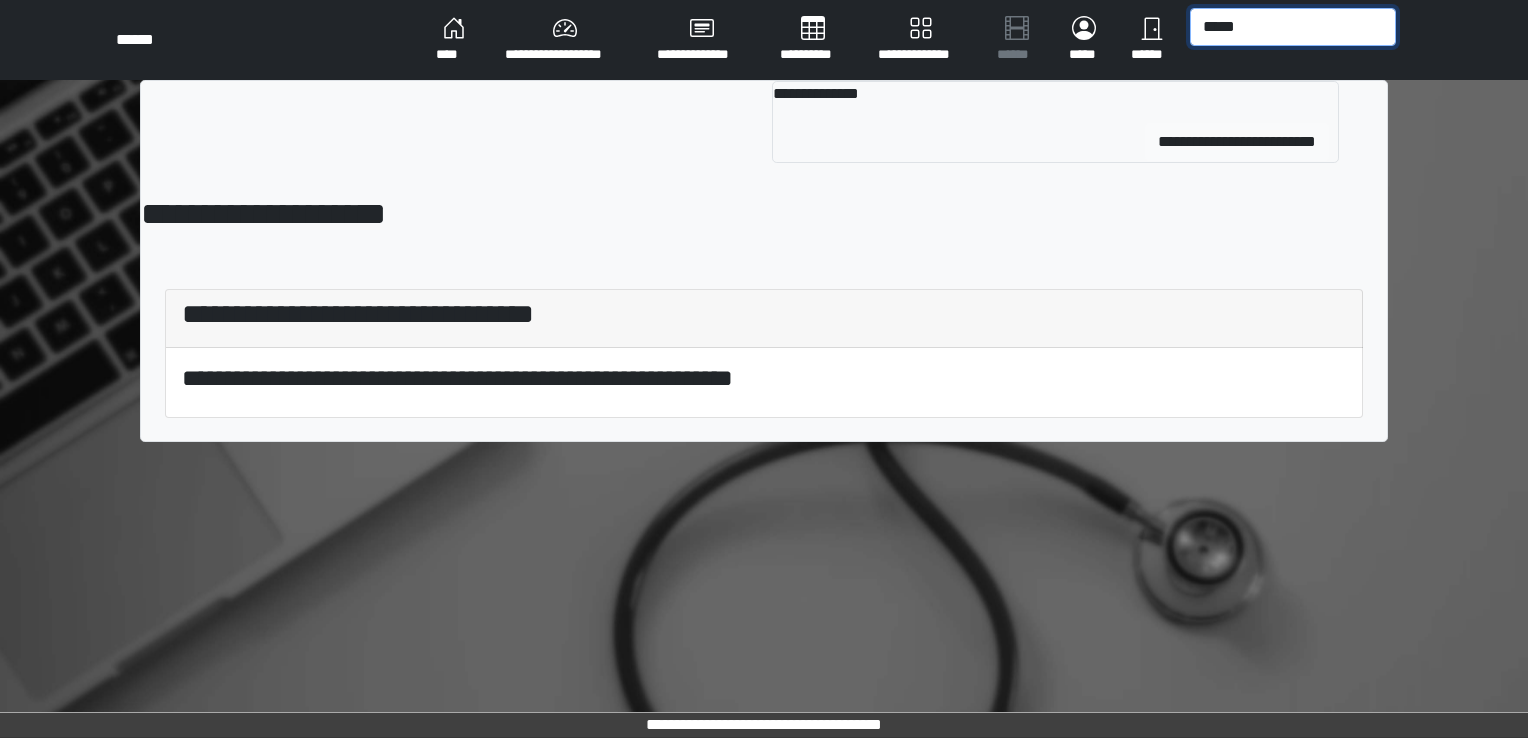 type on "*****" 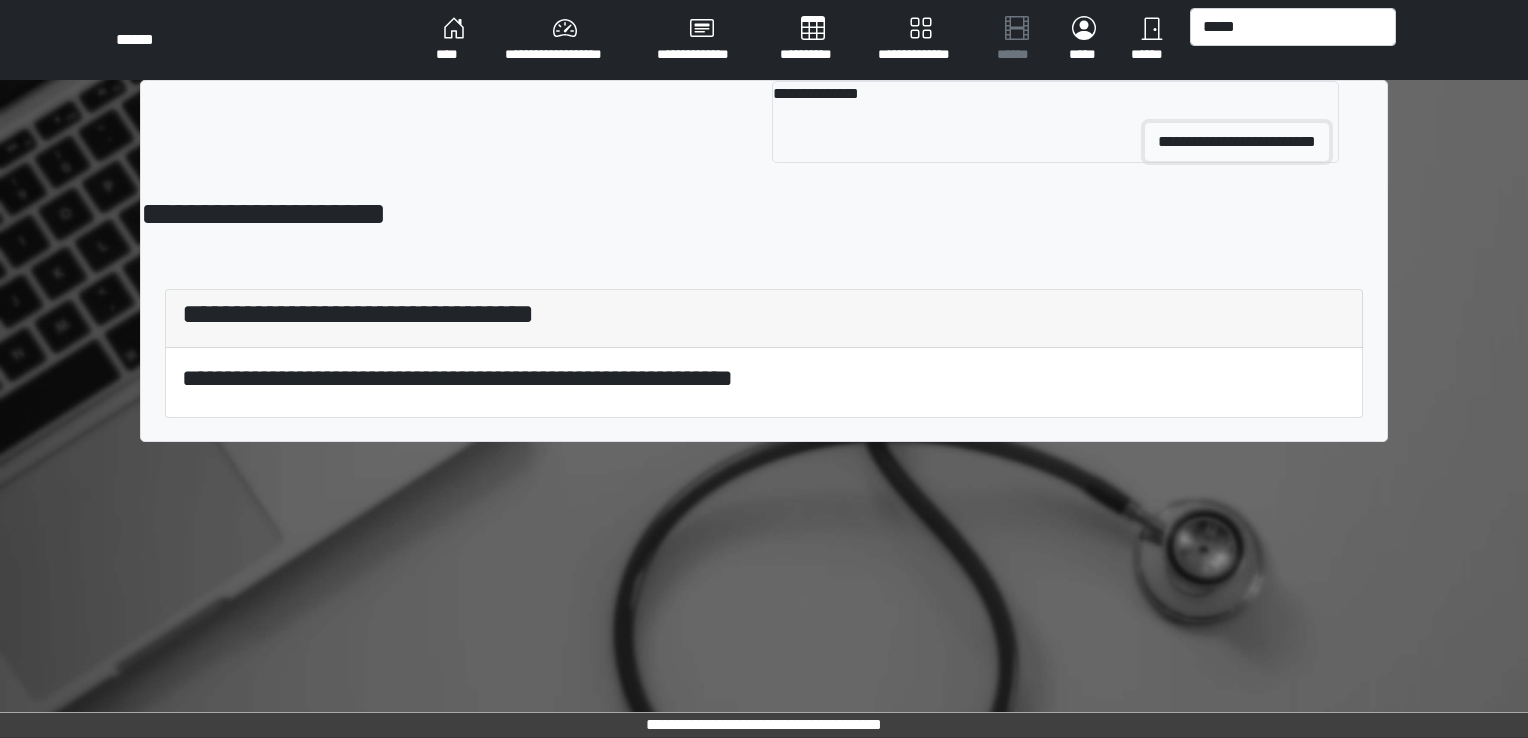 click on "**********" at bounding box center (1237, 142) 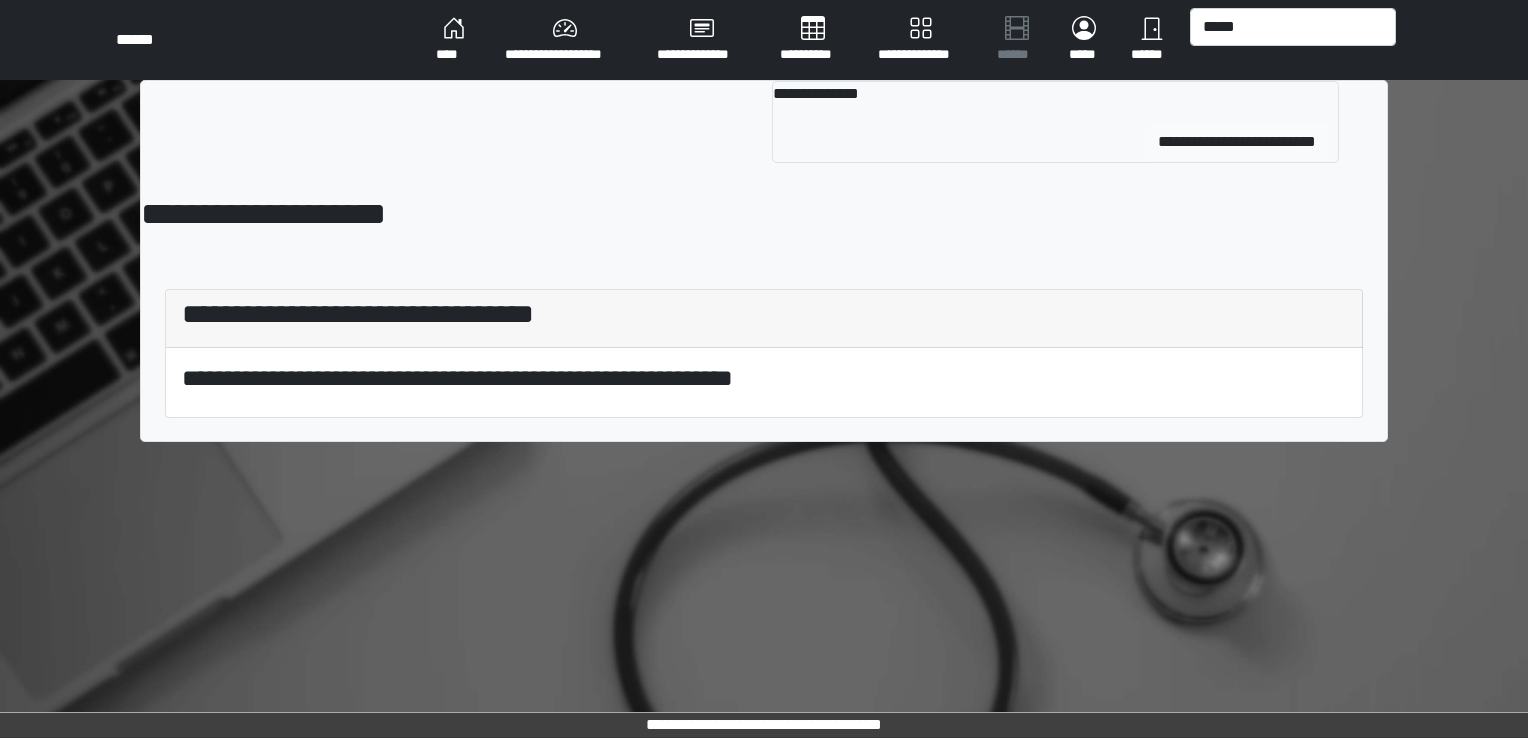 type 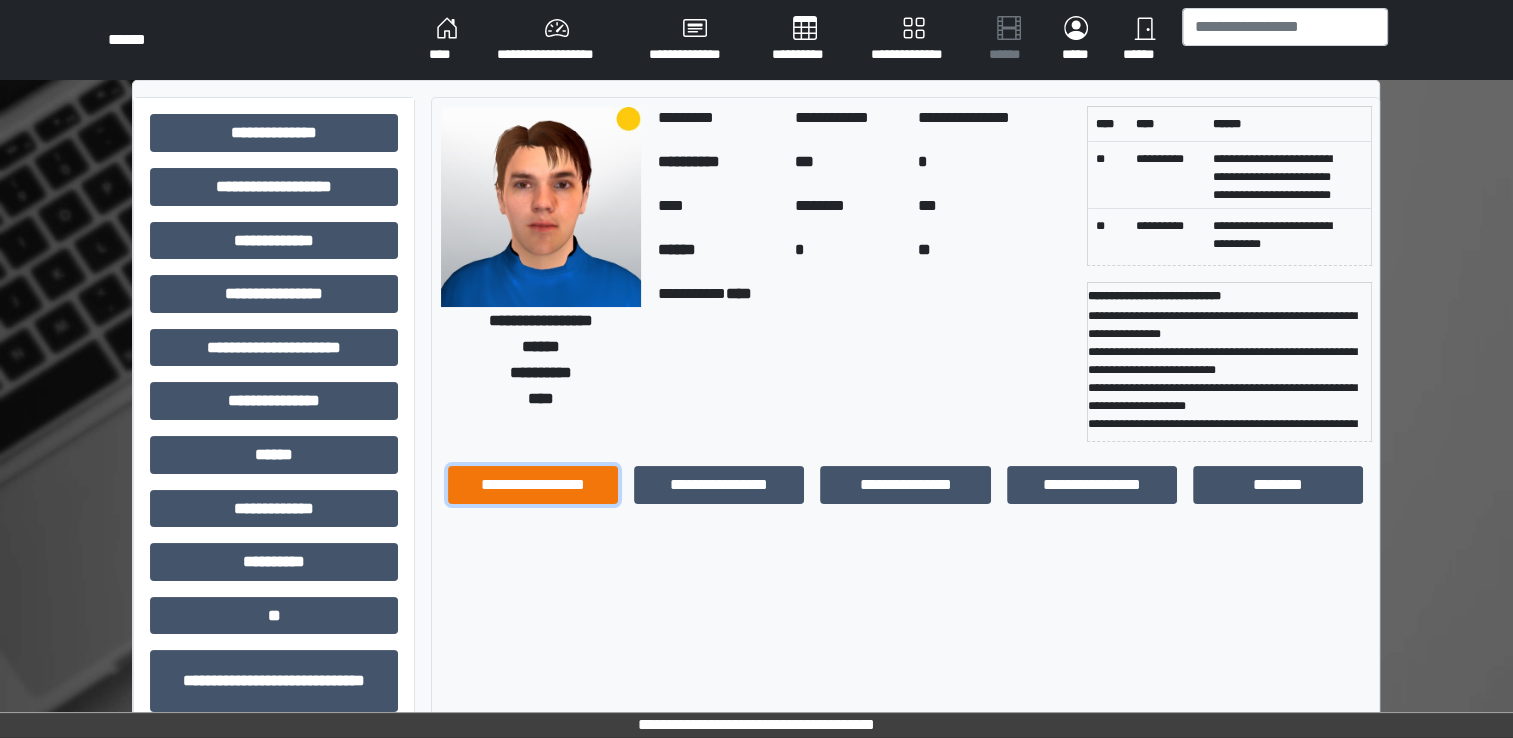 click on "**********" at bounding box center [533, 485] 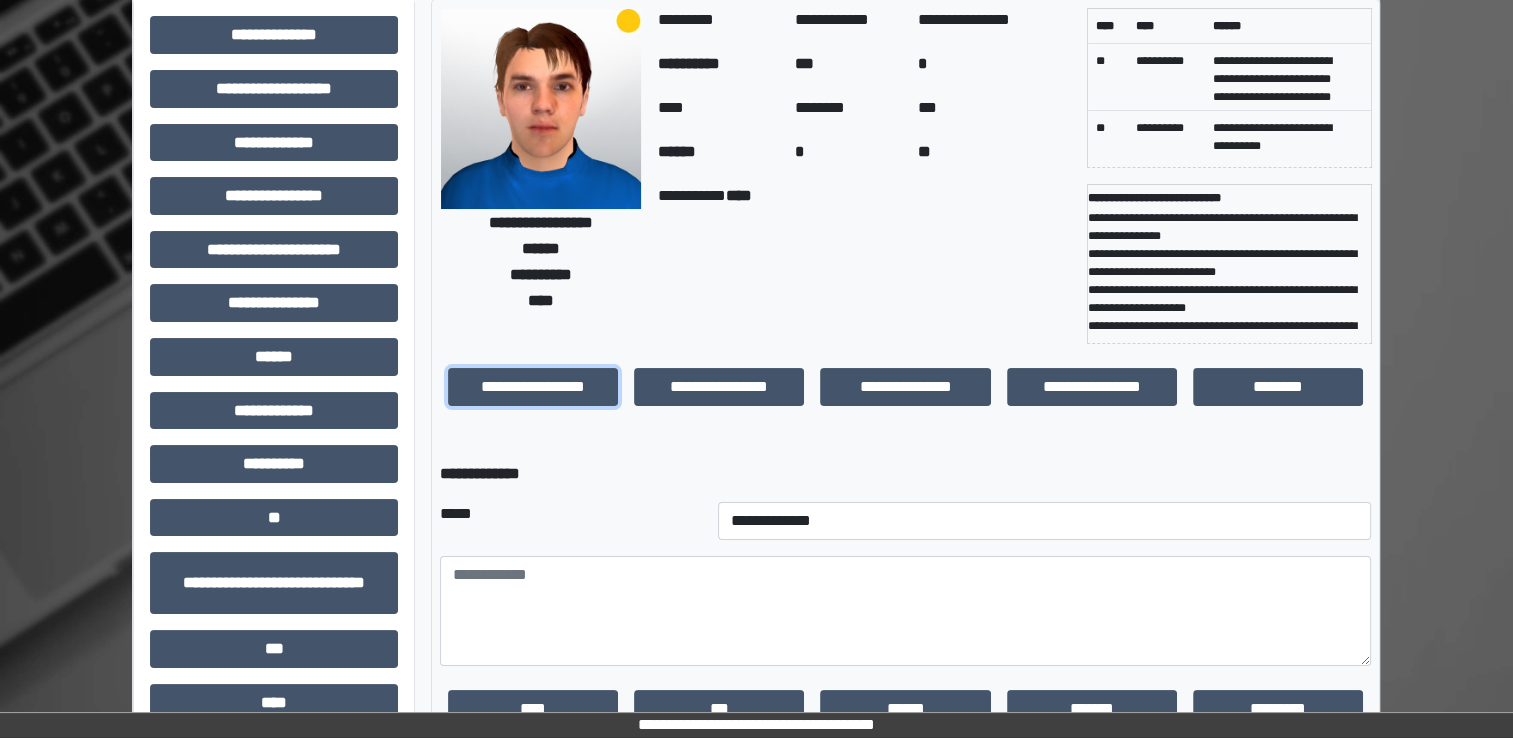 scroll, scrollTop: 200, scrollLeft: 0, axis: vertical 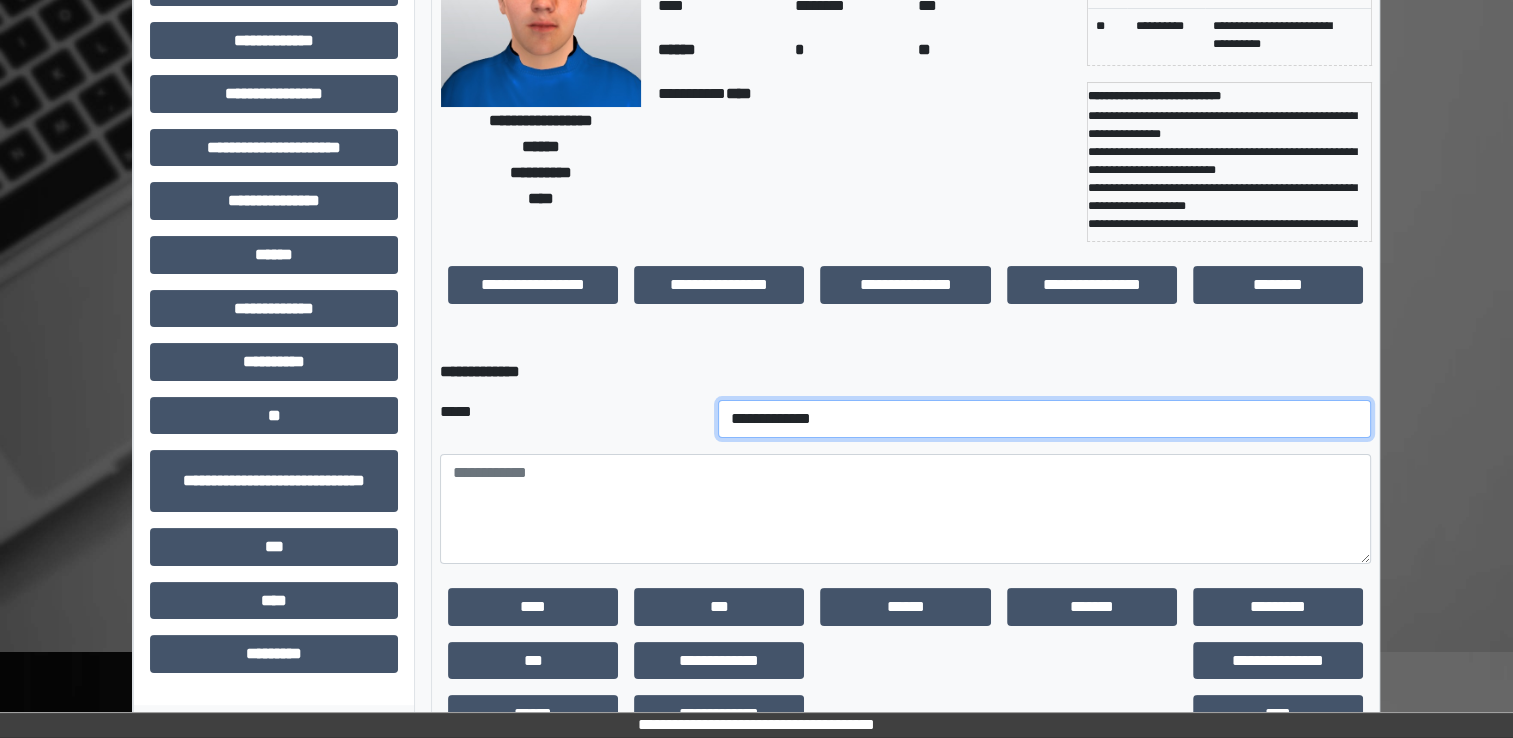 click on "**********" at bounding box center (1045, 419) 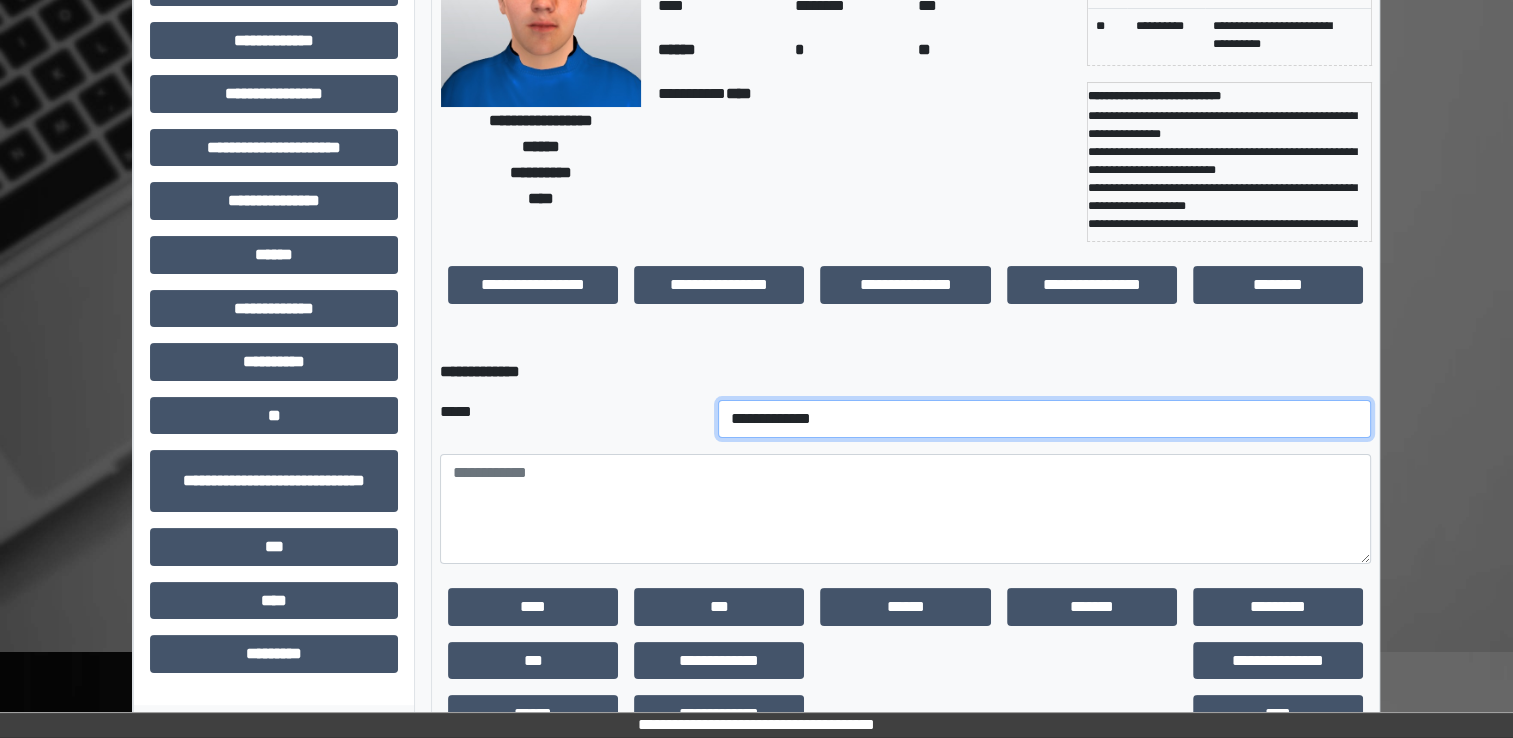 select on "*" 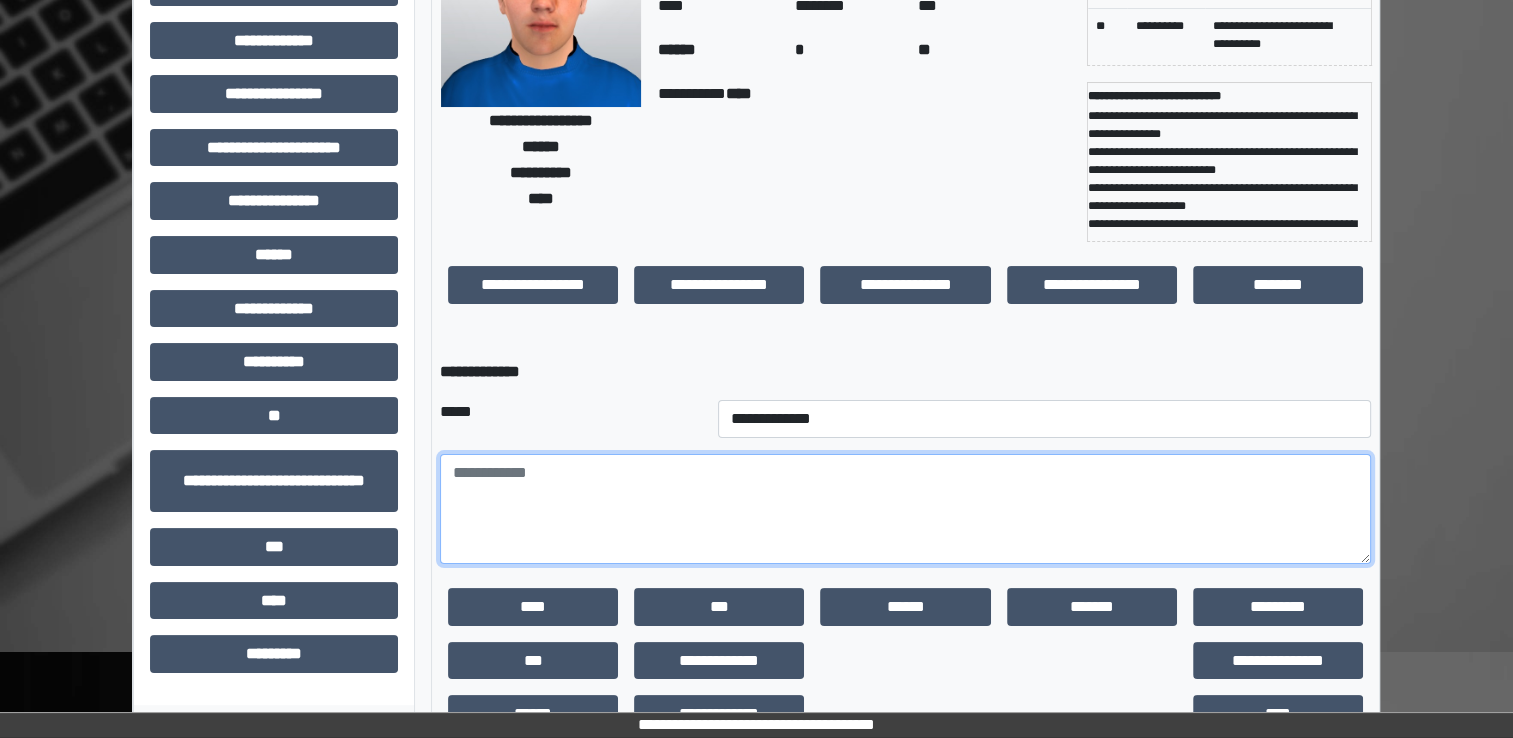 click at bounding box center (905, 509) 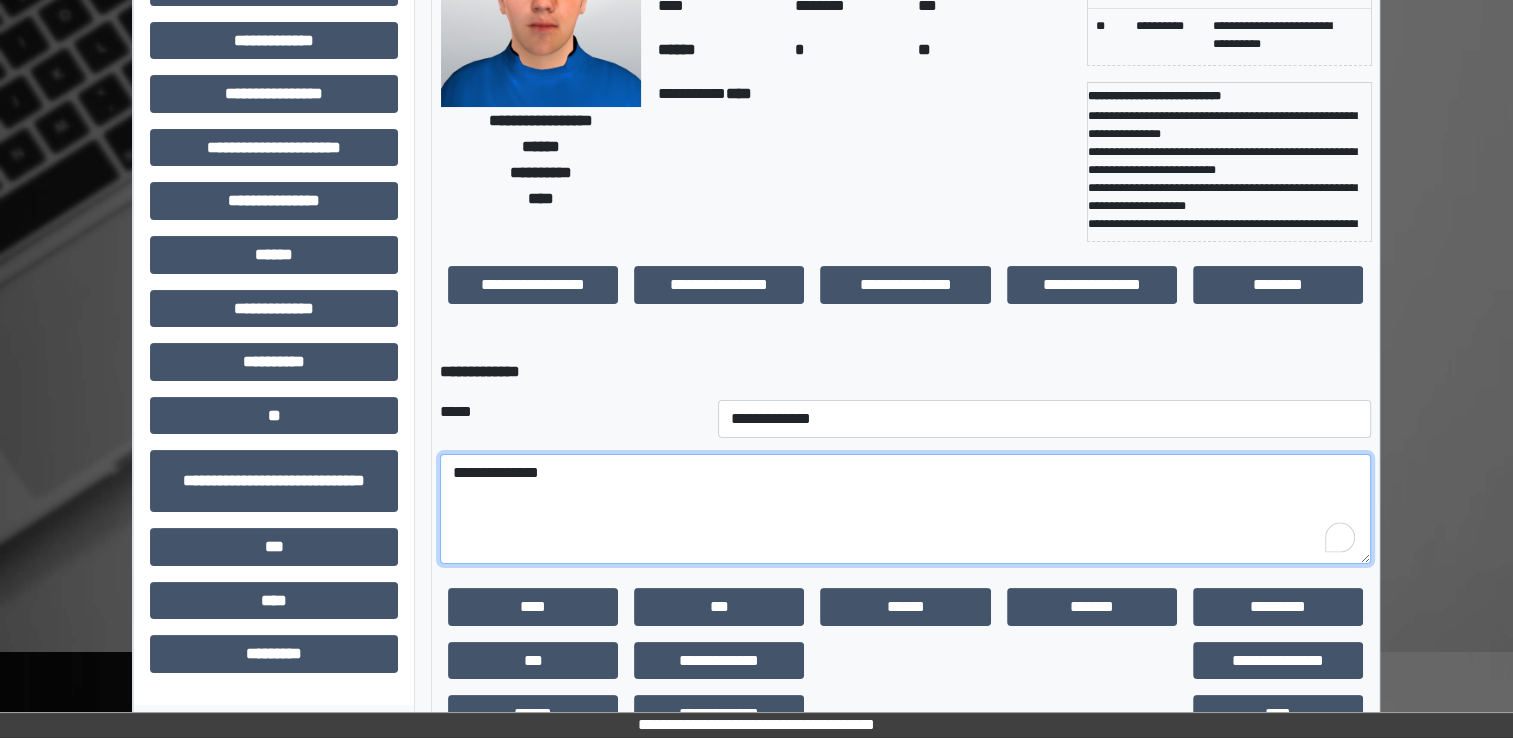 drag, startPoint x: 449, startPoint y: 462, endPoint x: 464, endPoint y: 458, distance: 15.524175 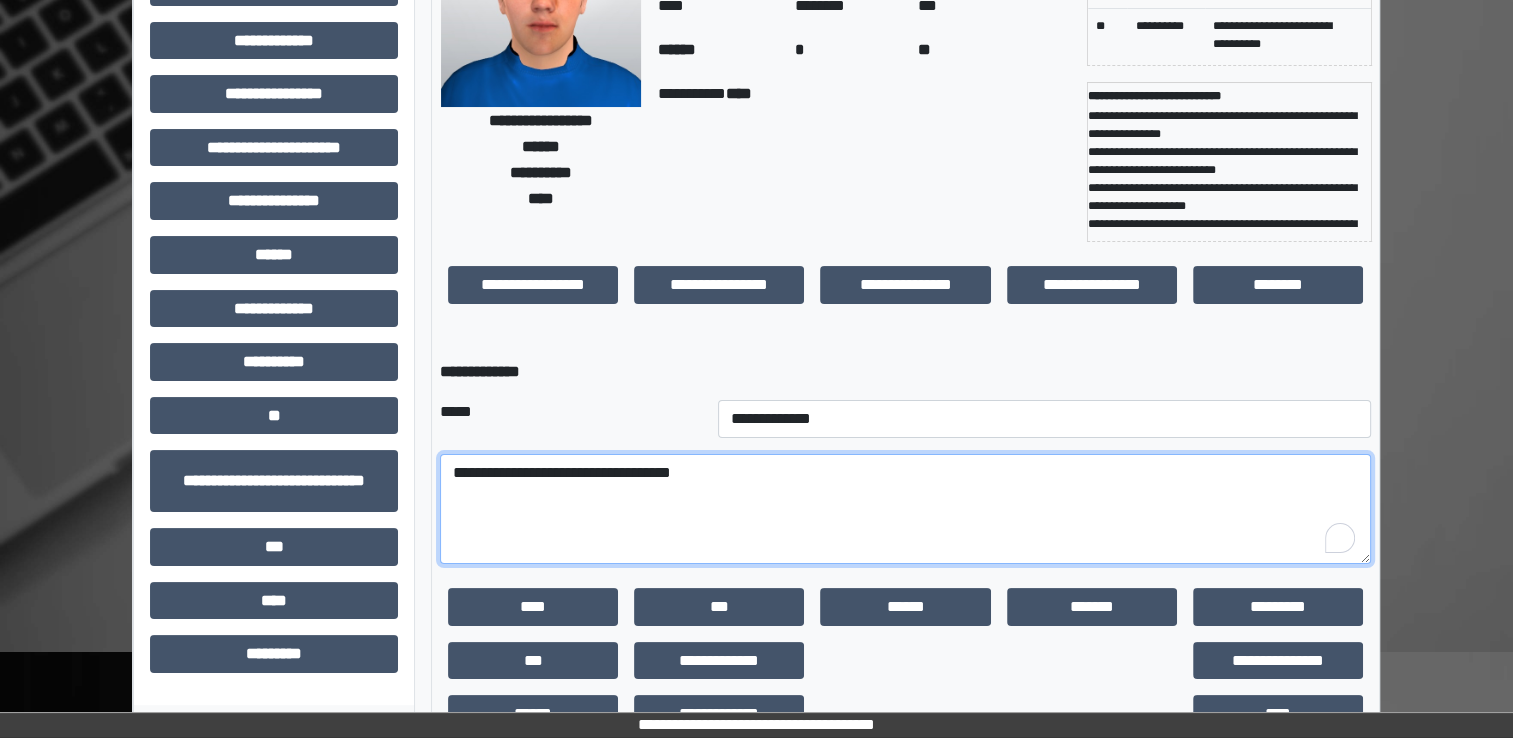 click on "**********" at bounding box center (905, 509) 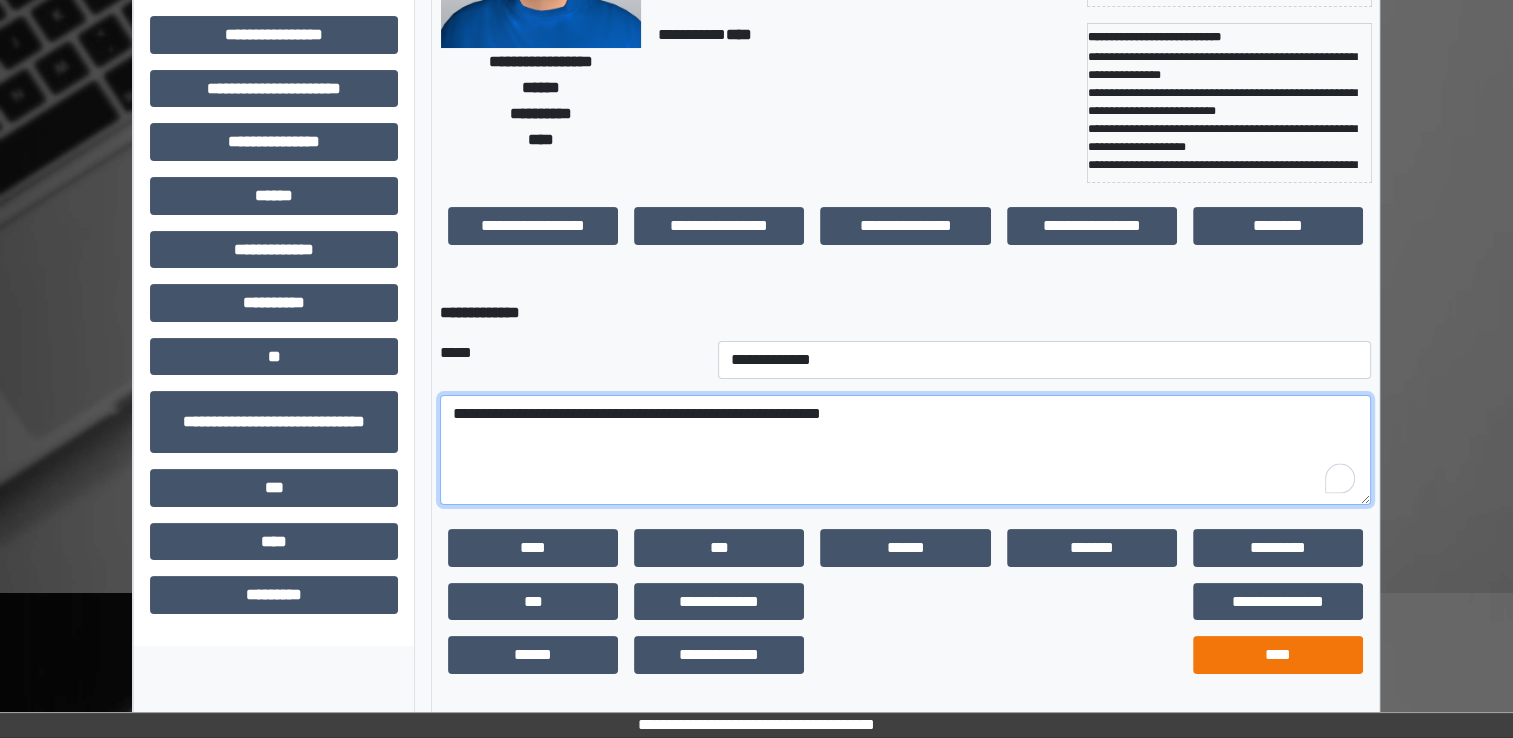 type on "**********" 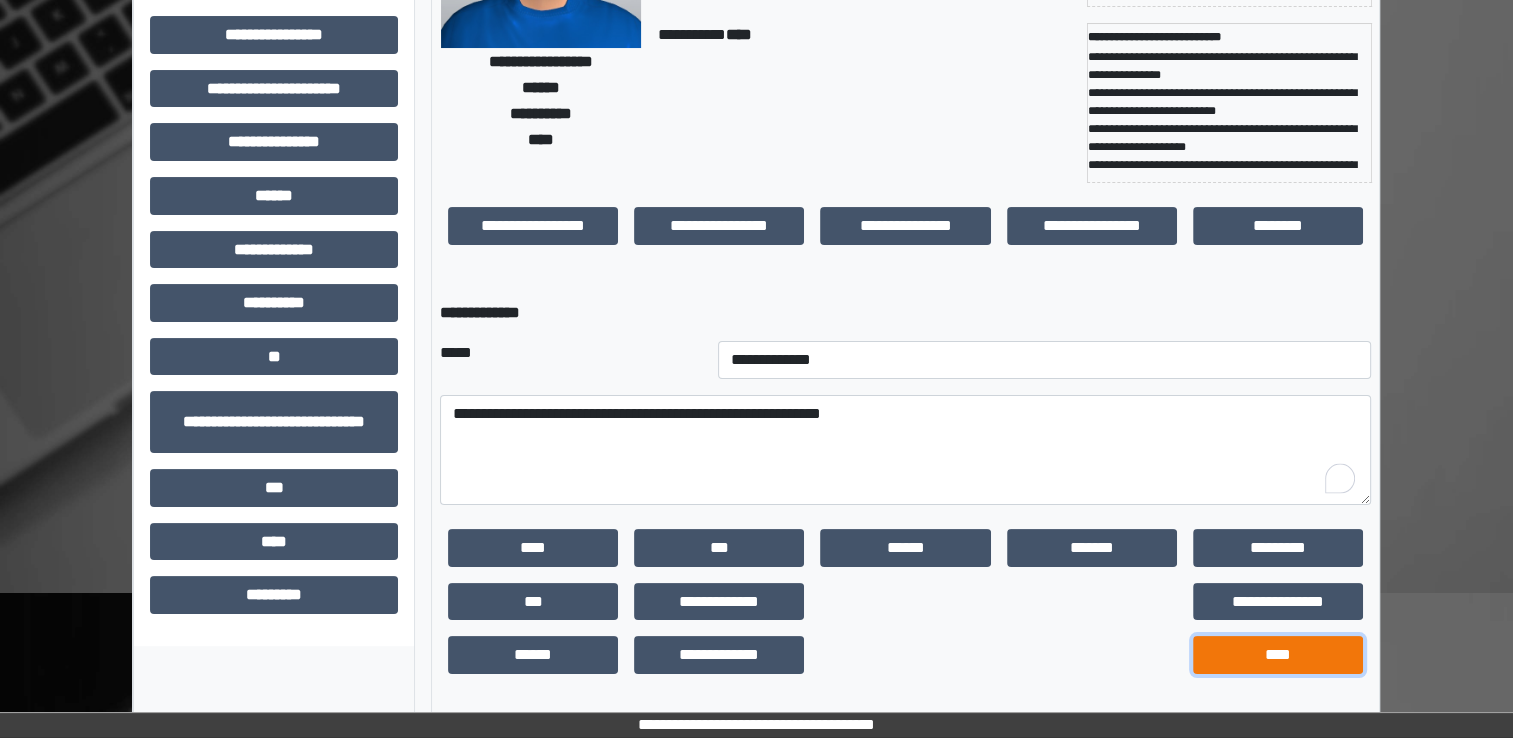 click on "****" at bounding box center (1278, 655) 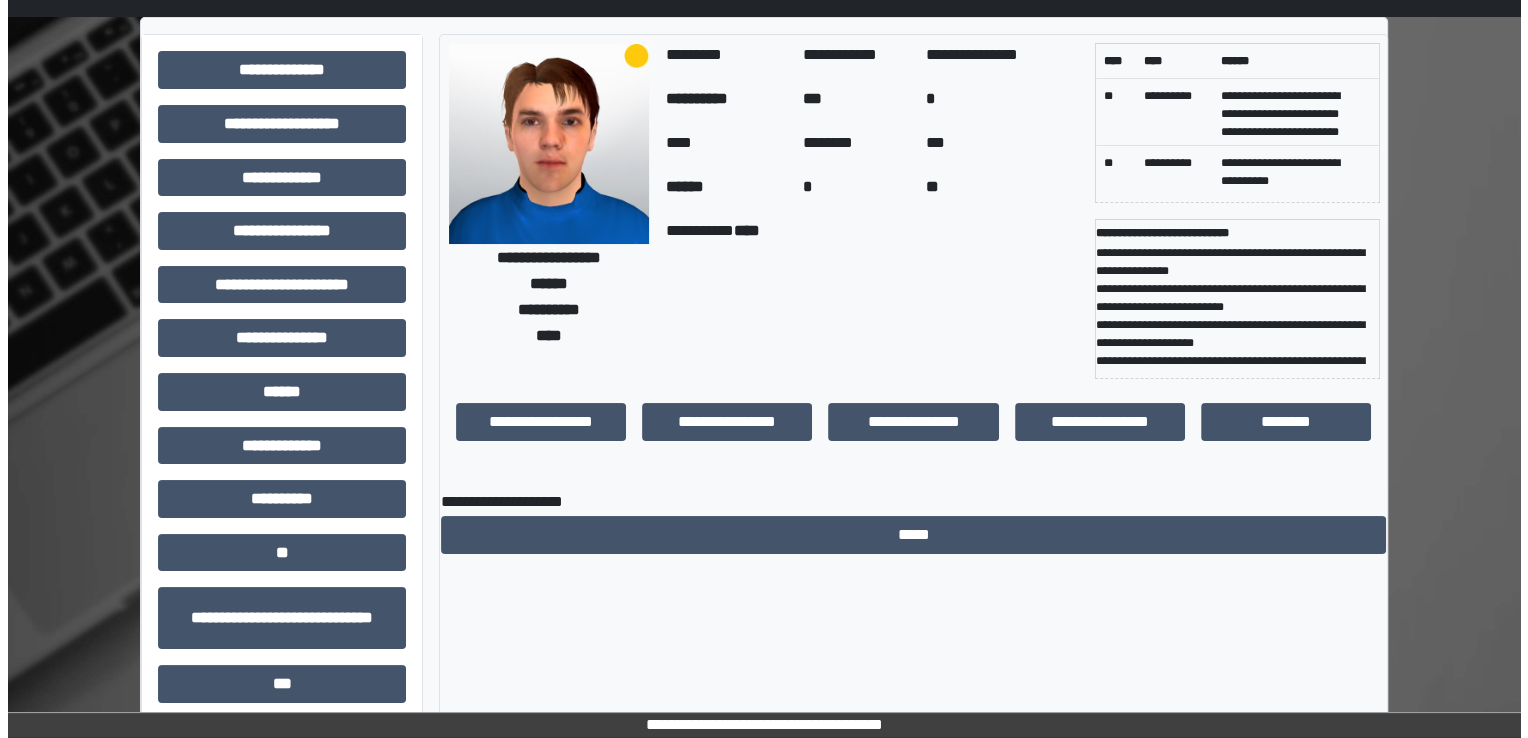 scroll, scrollTop: 0, scrollLeft: 0, axis: both 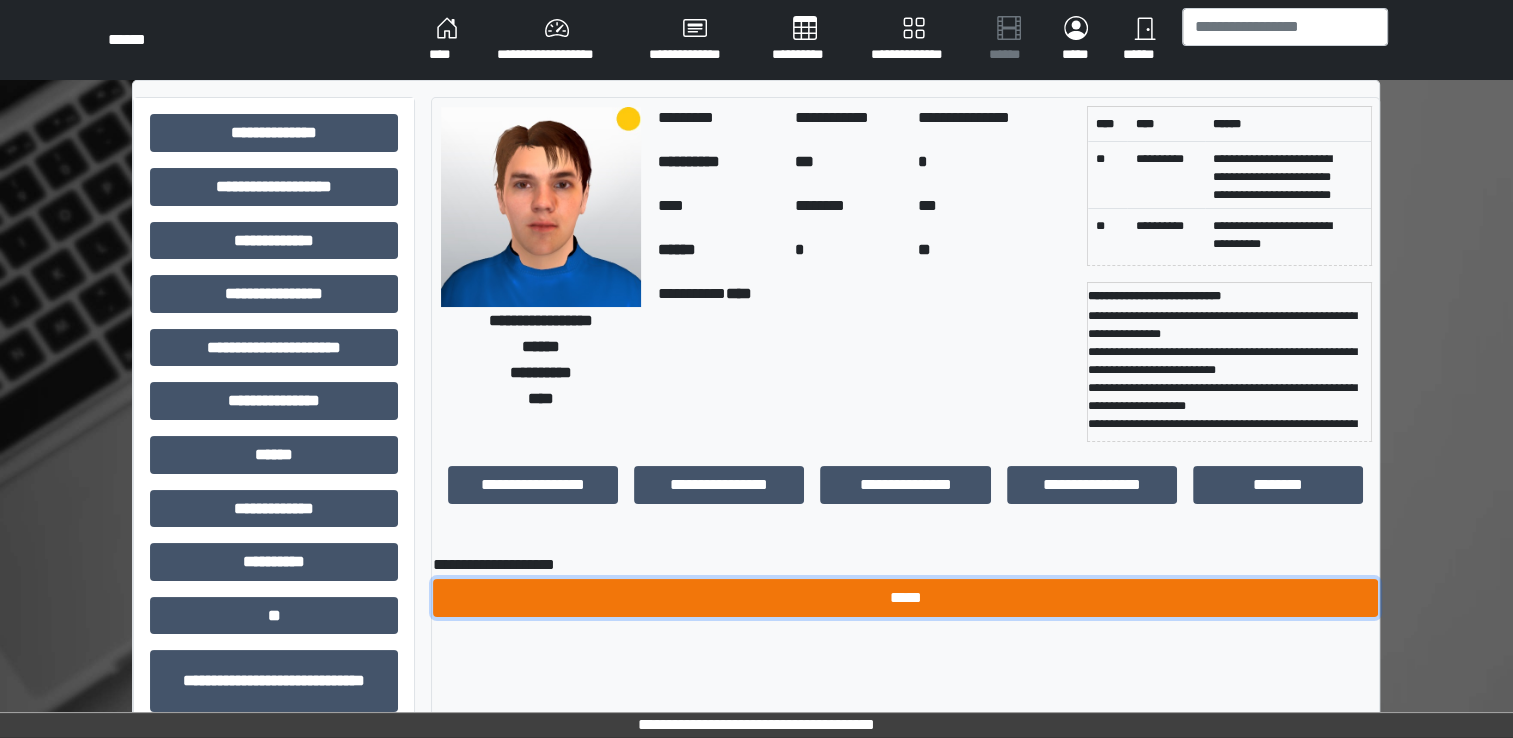 click on "*****" at bounding box center (905, 598) 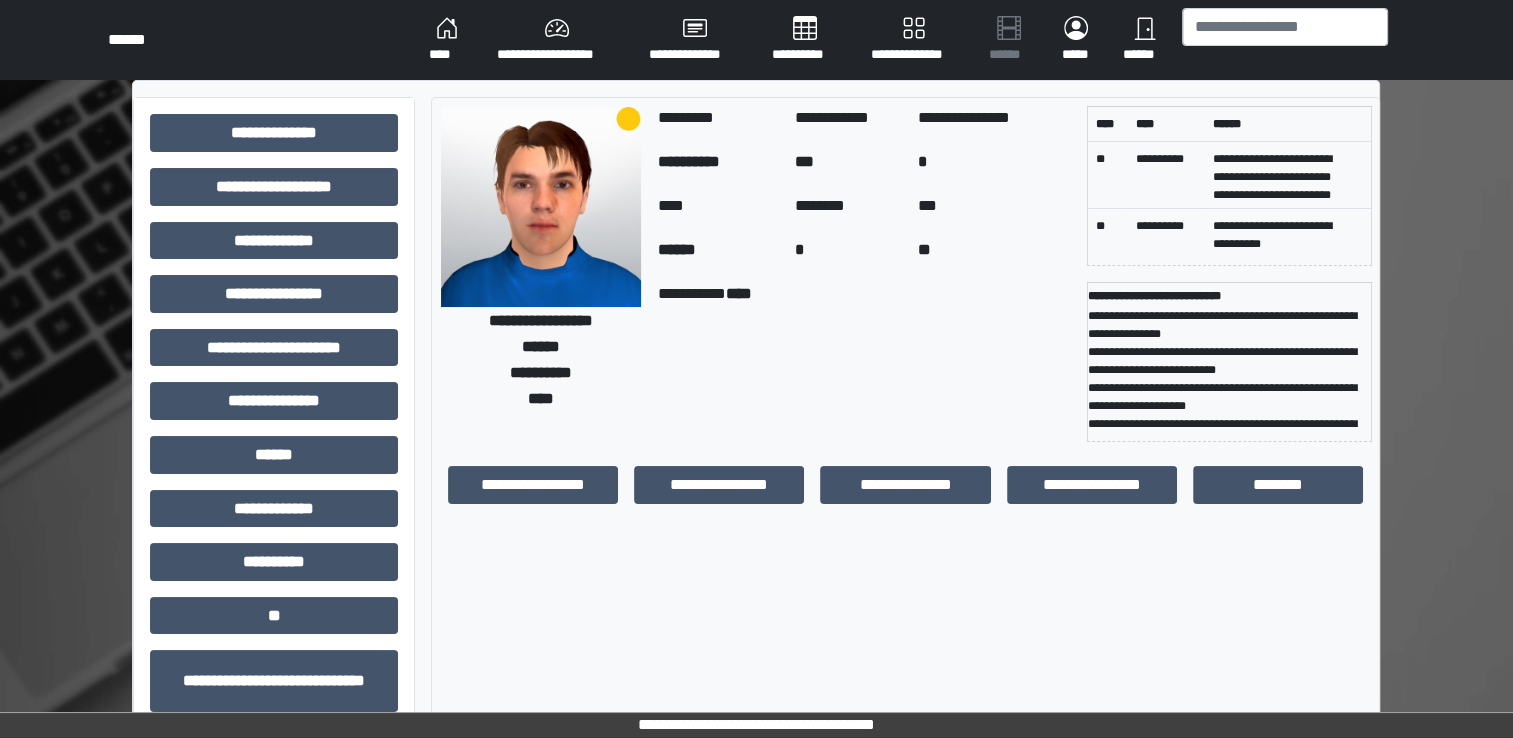 click on "****" at bounding box center (447, 40) 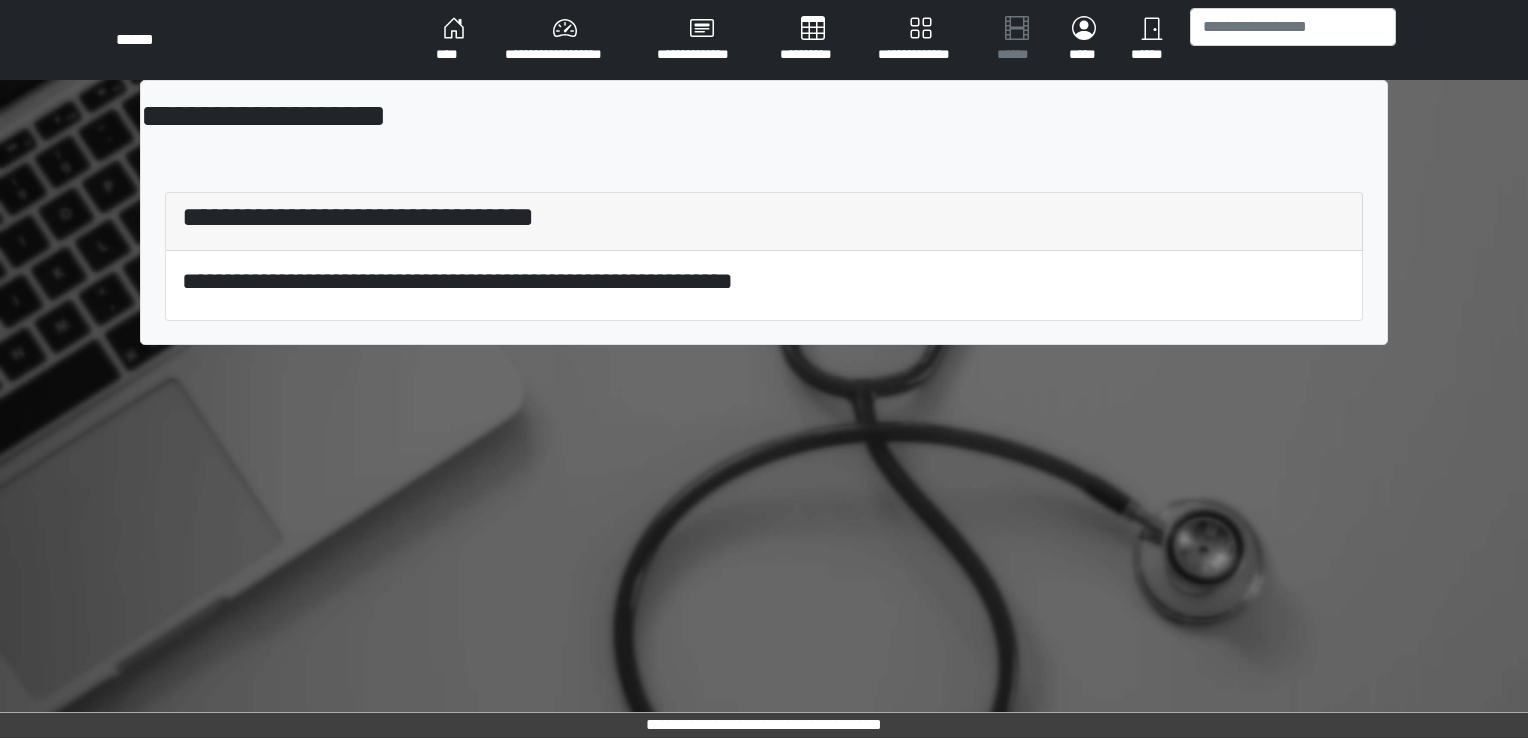 click on "**********" at bounding box center [565, 40] 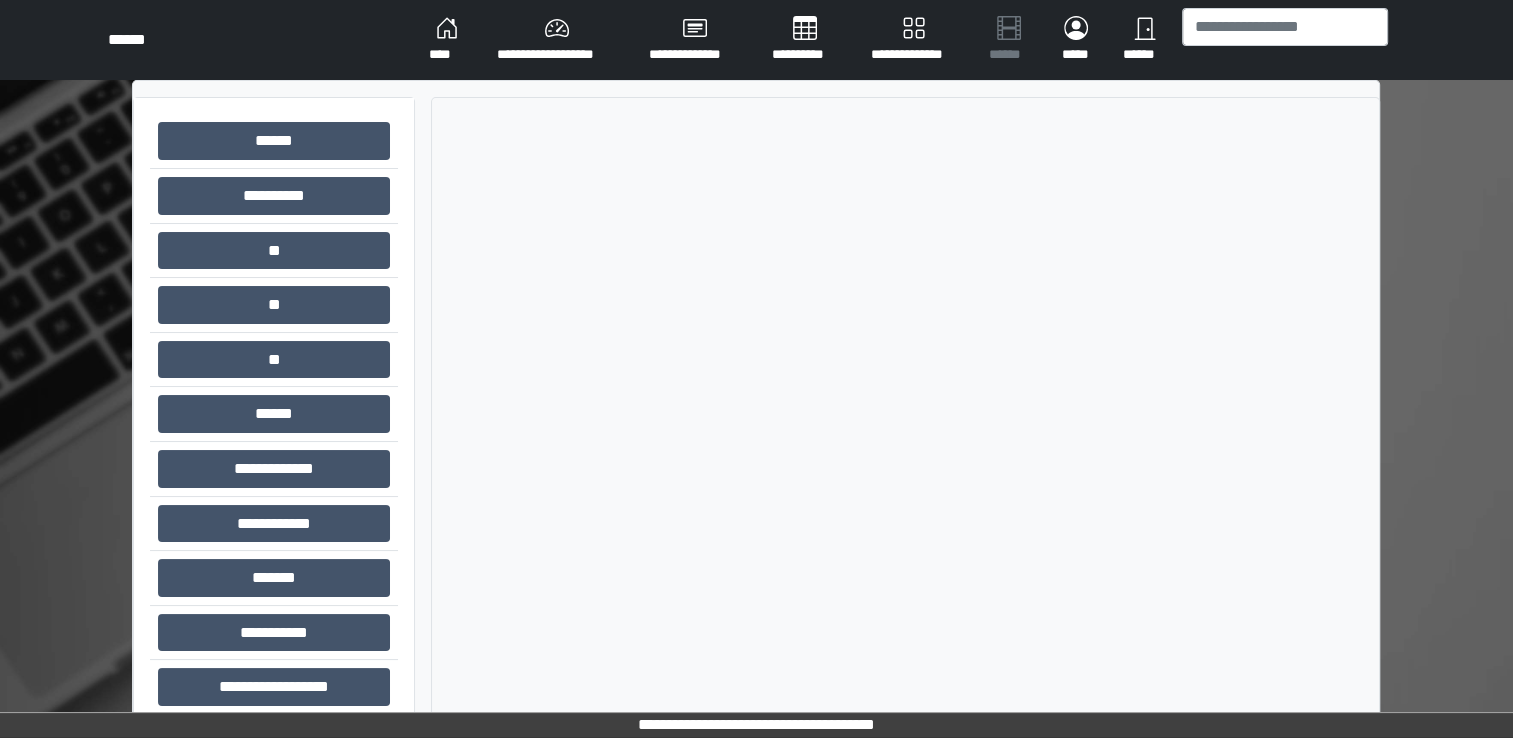 click on "****" at bounding box center [447, 40] 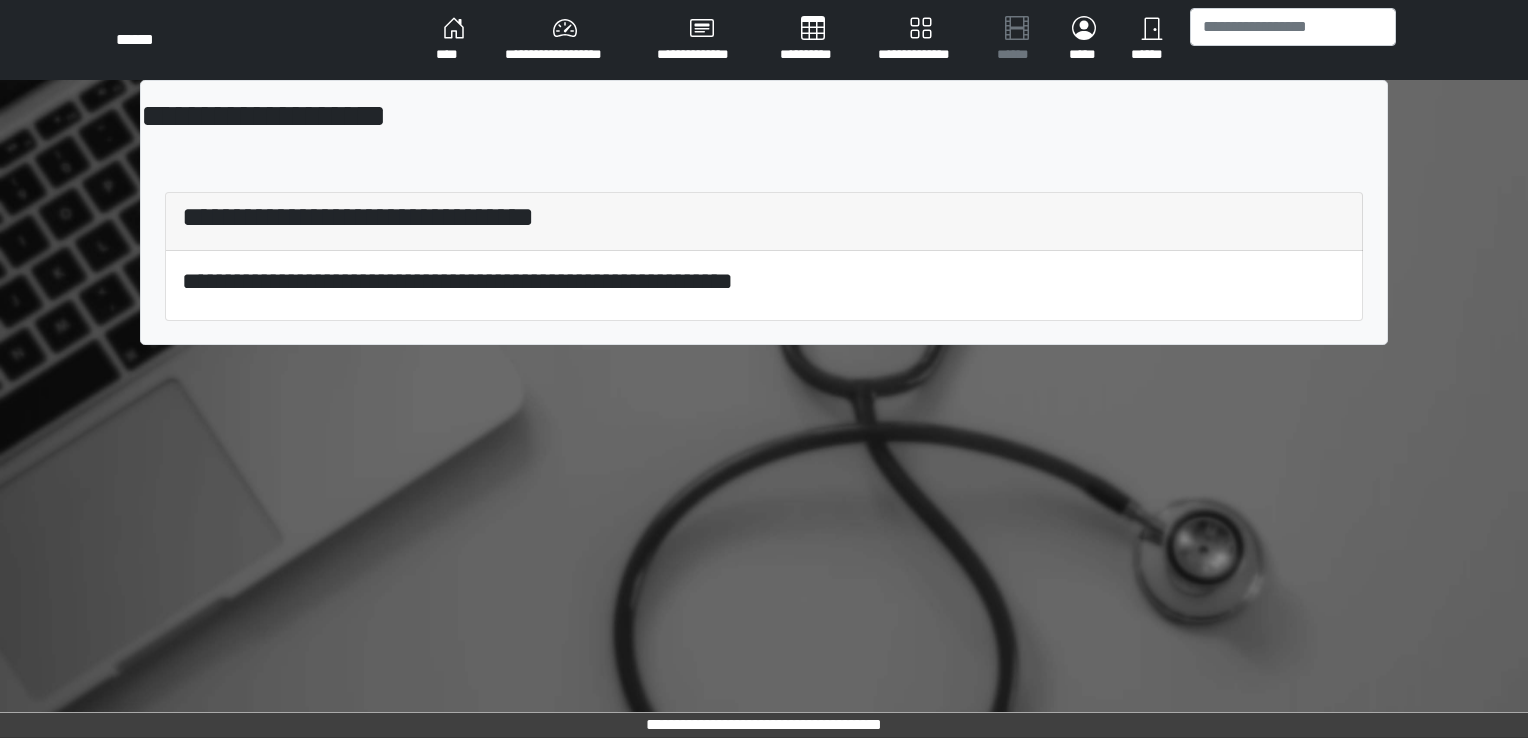 click on "****" at bounding box center (454, 40) 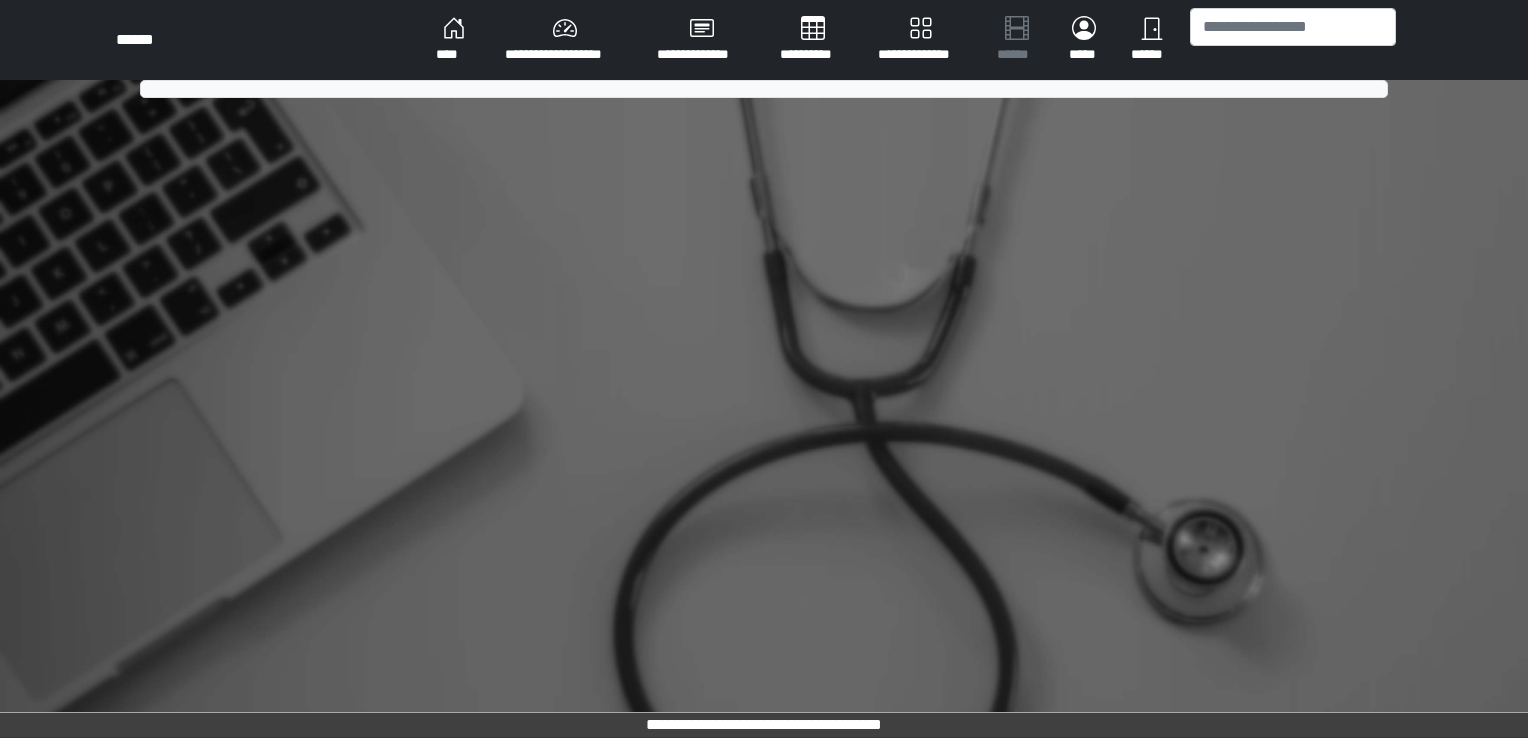 click on "****" at bounding box center [454, 40] 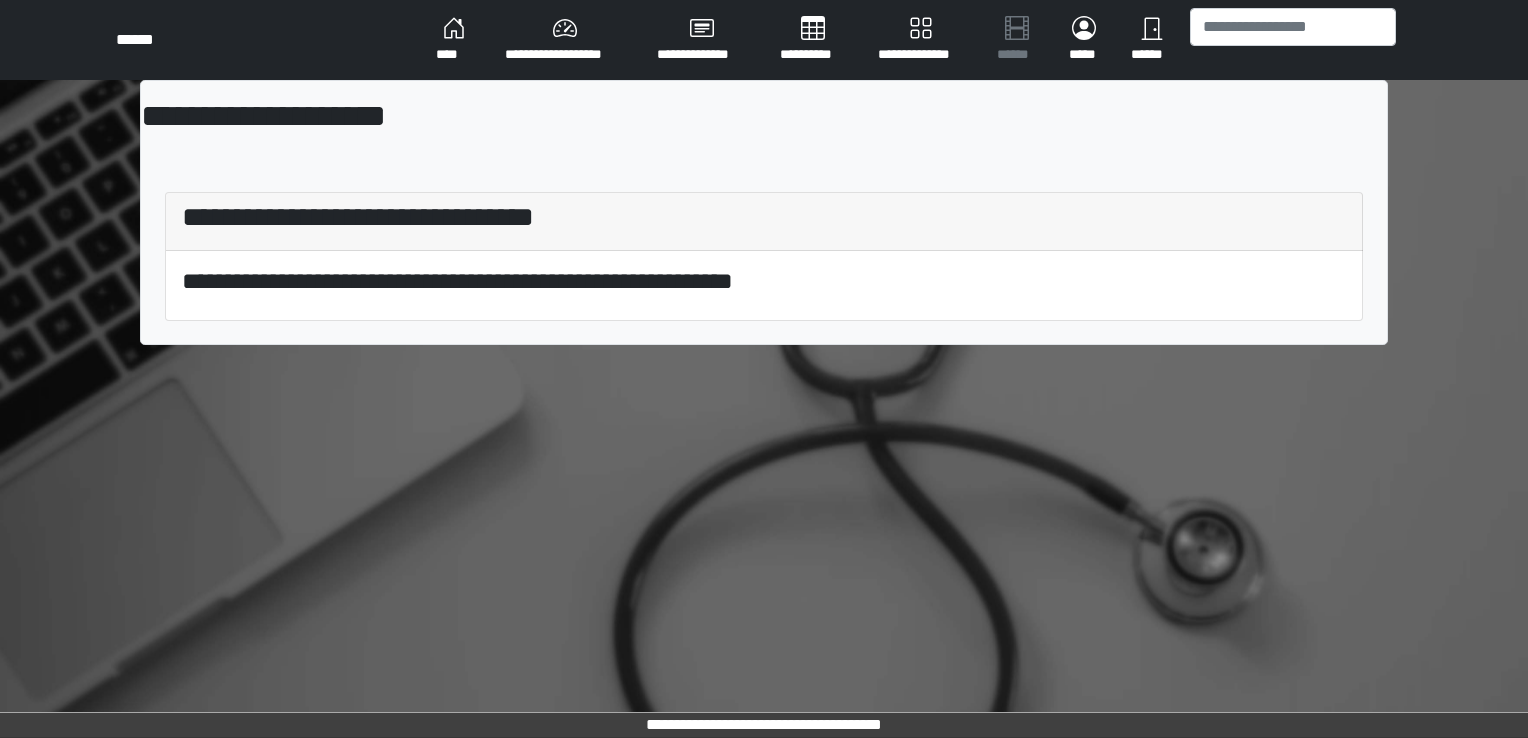 click on "****" at bounding box center [454, 40] 